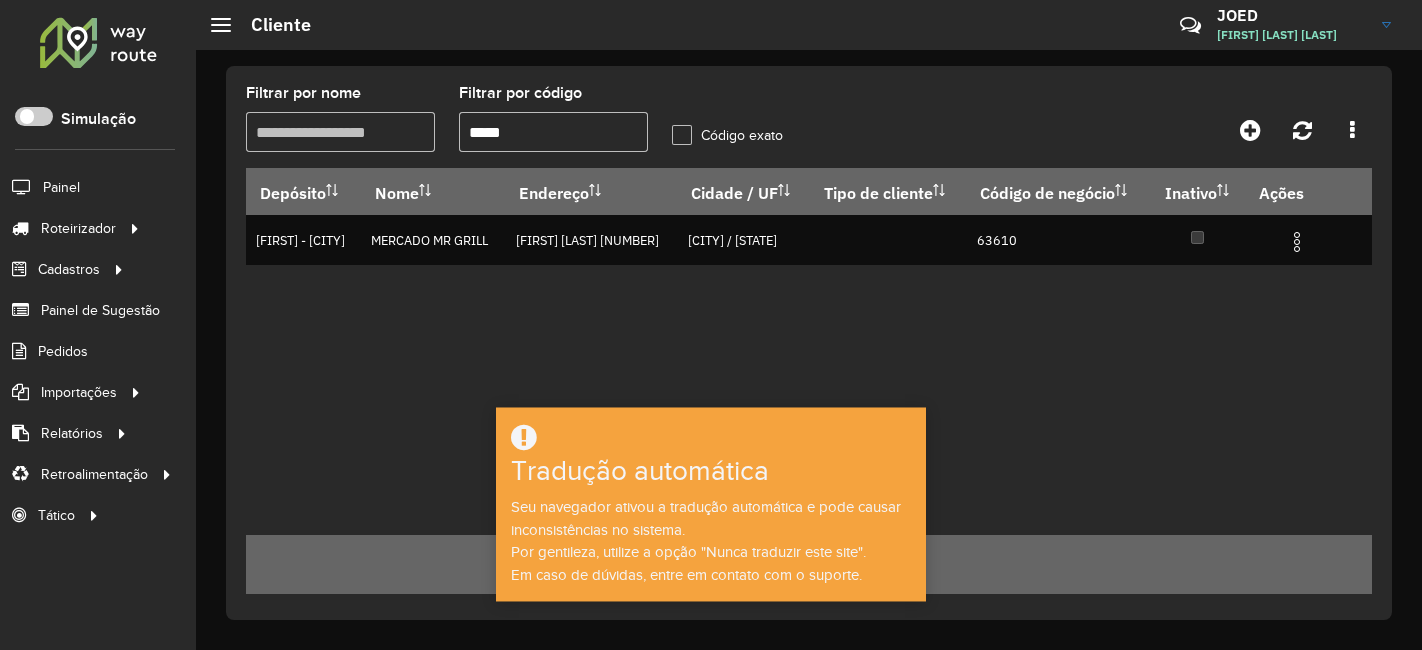 scroll, scrollTop: 0, scrollLeft: 0, axis: both 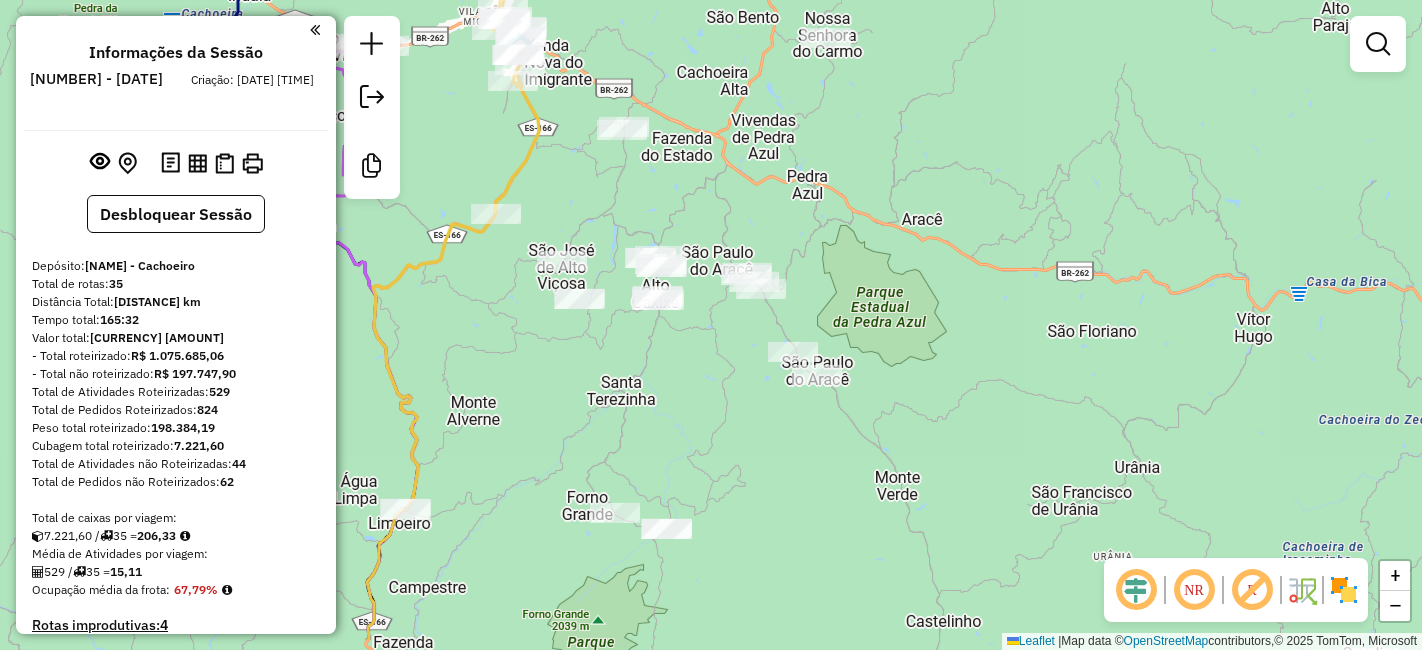 click on "Janela de atendimento Grade de atendimento Capacidade Transportadoras Veículos Cliente Pedidos  Rotas Selecione os dias de semana para filtrar as janelas de atendimento  Seg   Ter   Qua   Qui   Sex   Sáb   Dom  Informe o período da janela de atendimento: De: Até:  Filtrar exatamente a janela do cliente  Considerar janela de atendimento padrão  Selecione os dias de semana para filtrar as grades de atendimento  Seg   Ter   Qua   Qui   Sex   Sáb   Dom   Considerar clientes sem dia de atendimento cadastrado  Clientes fora do dia de atendimento selecionado Filtrar as atividades entre os valores definidos abaixo:  Peso mínimo:   Peso máximo:   Cubagem mínima:   Cubagem máxima:   De:   Até:  Filtrar as atividades entre o tempo de atendimento definido abaixo:  De:   Até:   Considerar capacidade total dos clientes não roteirizados Transportadora: Selecione um ou mais itens Tipo de veículo: Selecione um ou mais itens Veículo: Selecione um ou mais itens Motorista: Selecione um ou mais itens Nome: Rótulo:" 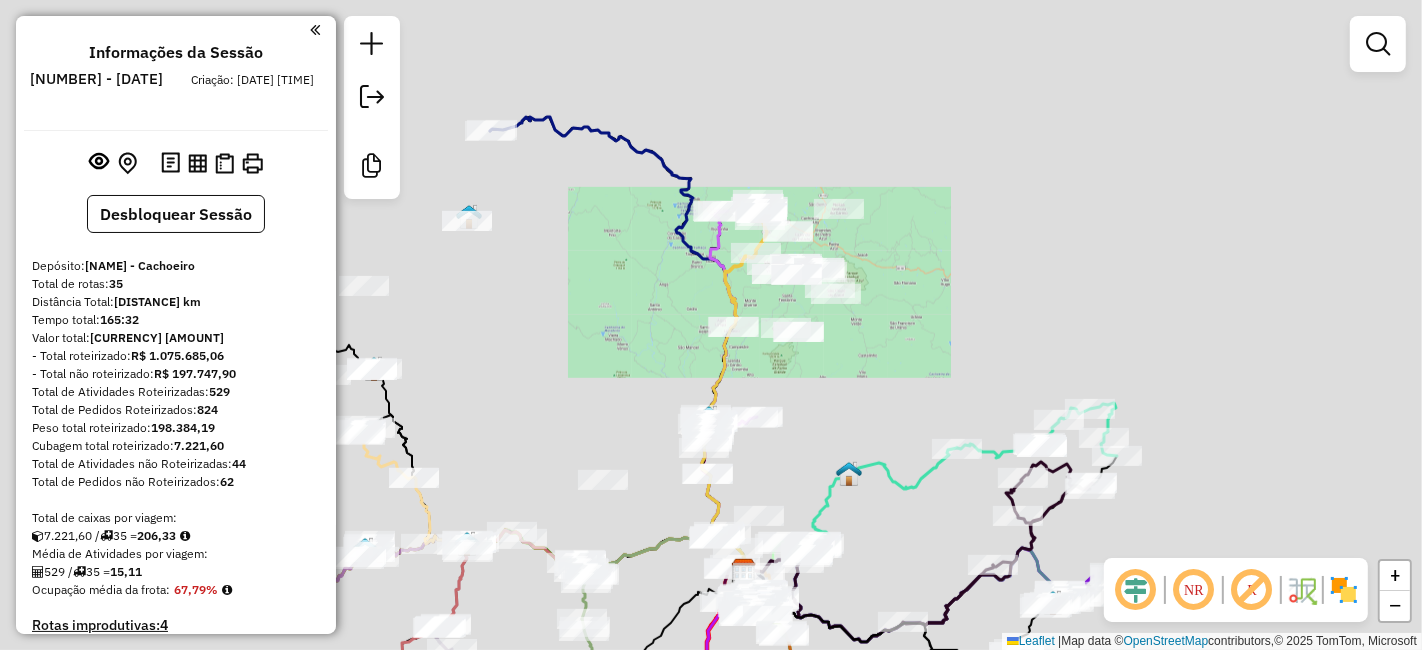 scroll, scrollTop: 3128, scrollLeft: 0, axis: vertical 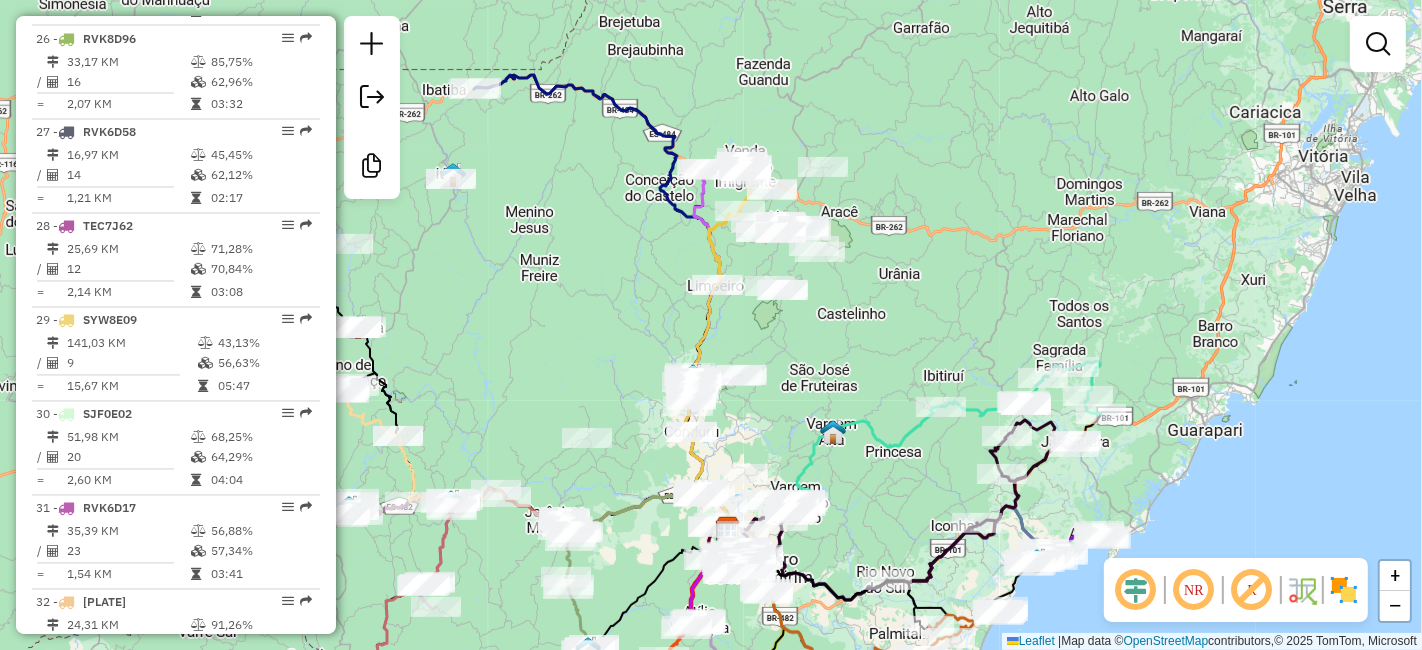 drag, startPoint x: 908, startPoint y: 447, endPoint x: 893, endPoint y: 369, distance: 79.429214 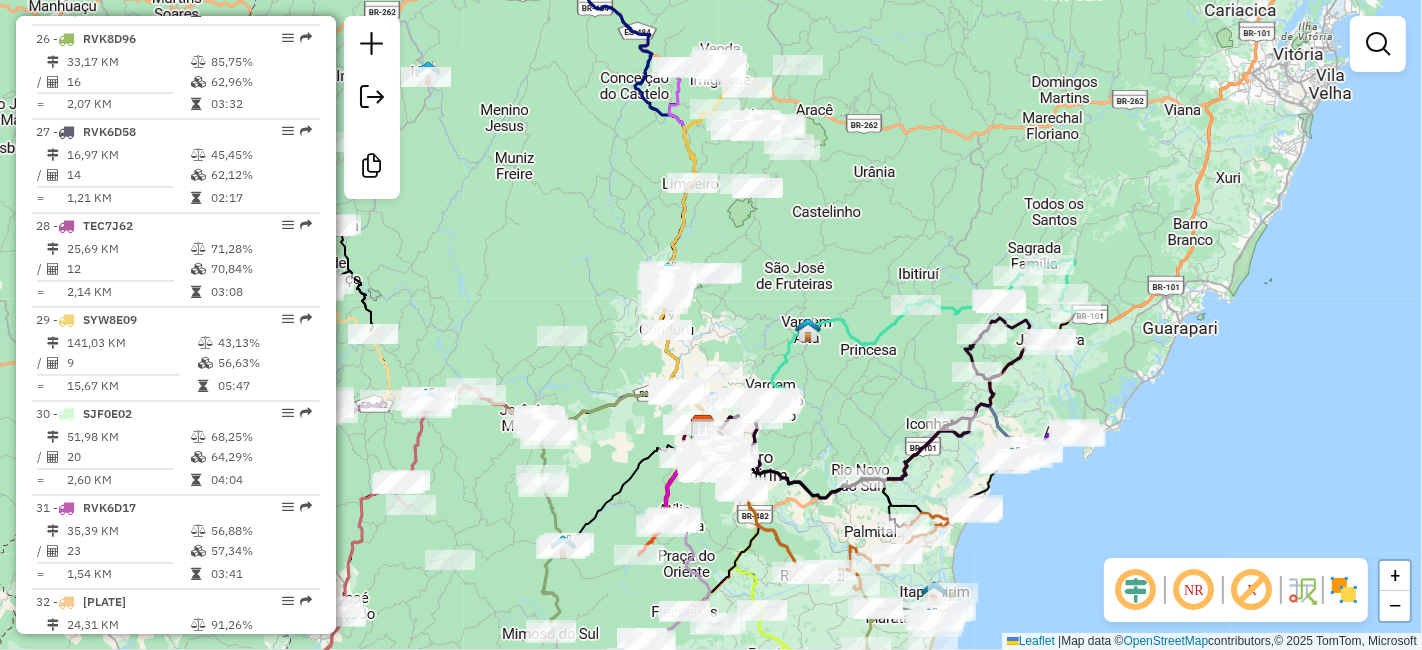 click on "Janela de atendimento Grade de atendimento Capacidade Transportadoras Veículos Cliente Pedidos  Rotas Selecione os dias de semana para filtrar as janelas de atendimento  Seg   Ter   Qua   Qui   Sex   Sáb   Dom  Informe o período da janela de atendimento: De: Até:  Filtrar exatamente a janela do cliente  Considerar janela de atendimento padrão  Selecione os dias de semana para filtrar as grades de atendimento  Seg   Ter   Qua   Qui   Sex   Sáb   Dom   Considerar clientes sem dia de atendimento cadastrado  Clientes fora do dia de atendimento selecionado Filtrar as atividades entre os valores definidos abaixo:  Peso mínimo:   Peso máximo:   Cubagem mínima:   Cubagem máxima:   De:   Até:  Filtrar as atividades entre o tempo de atendimento definido abaixo:  De:   Até:   Considerar capacidade total dos clientes não roteirizados Transportadora: Selecione um ou mais itens Tipo de veículo: Selecione um ou mais itens Veículo: Selecione um ou mais itens Motorista: Selecione um ou mais itens Nome: Rótulo:" 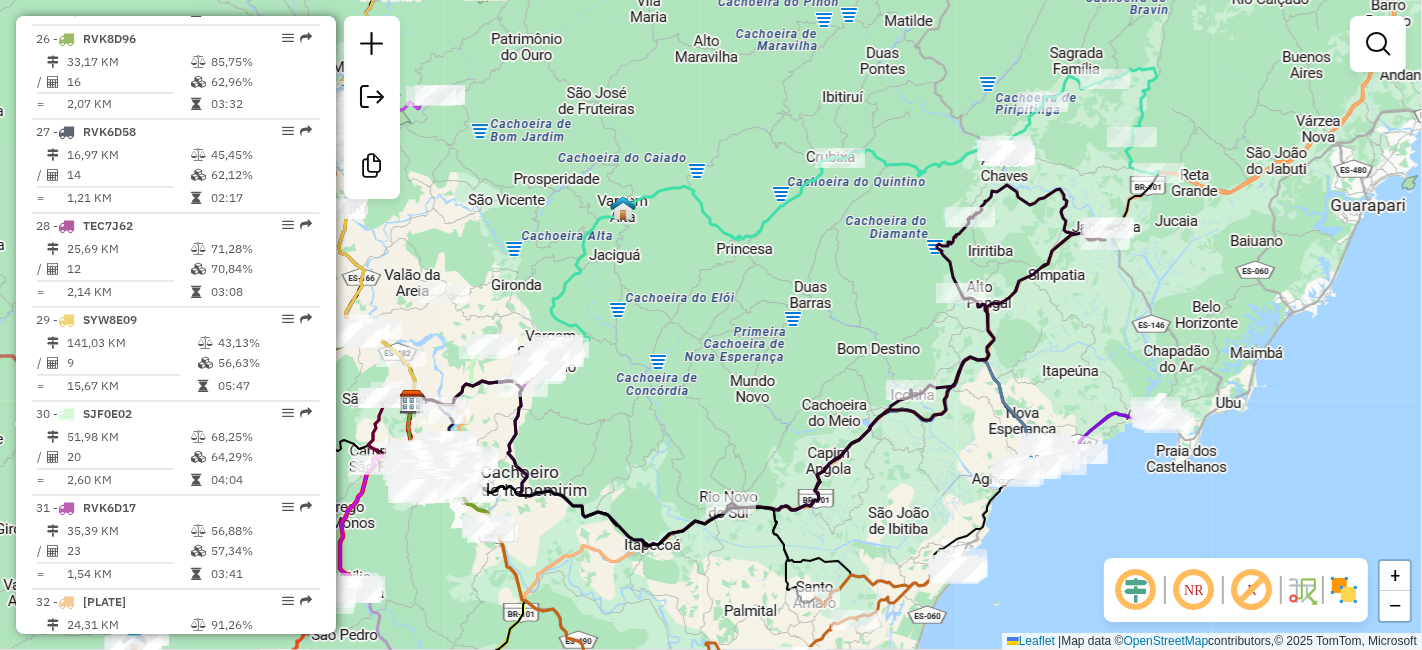 drag, startPoint x: 957, startPoint y: 453, endPoint x: 921, endPoint y: 450, distance: 36.124783 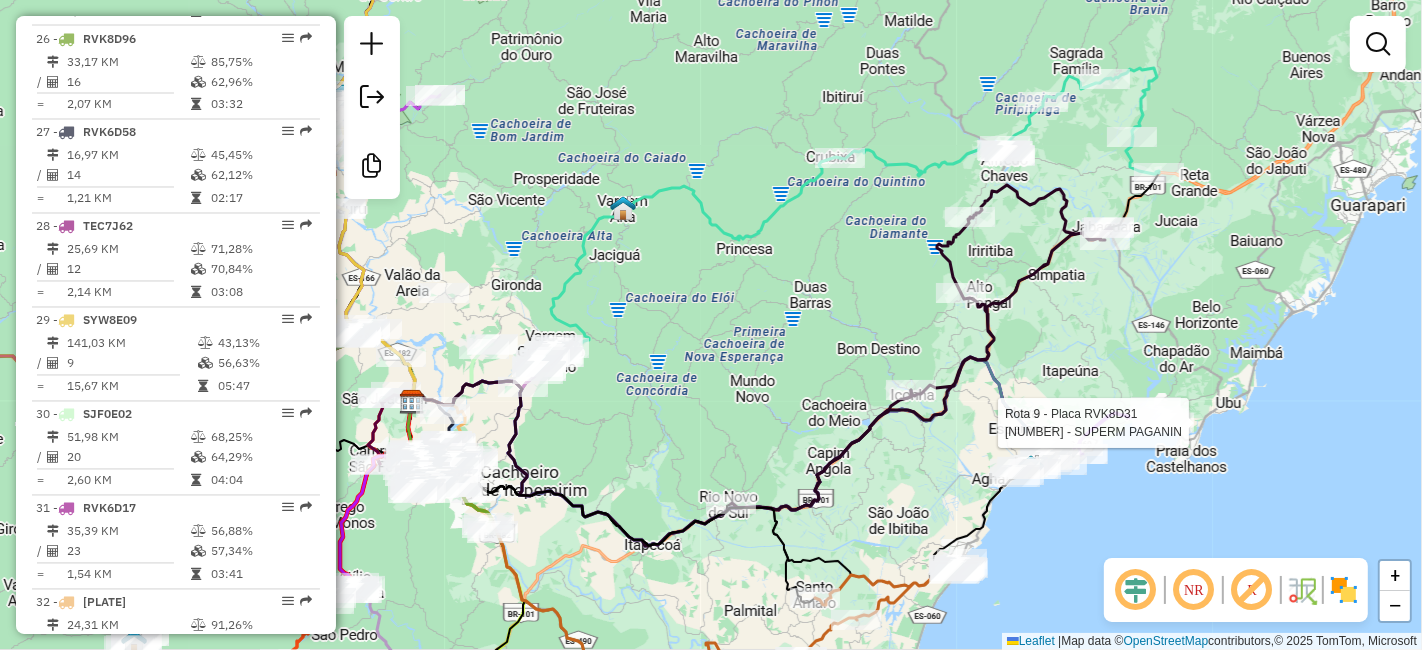 select on "*********" 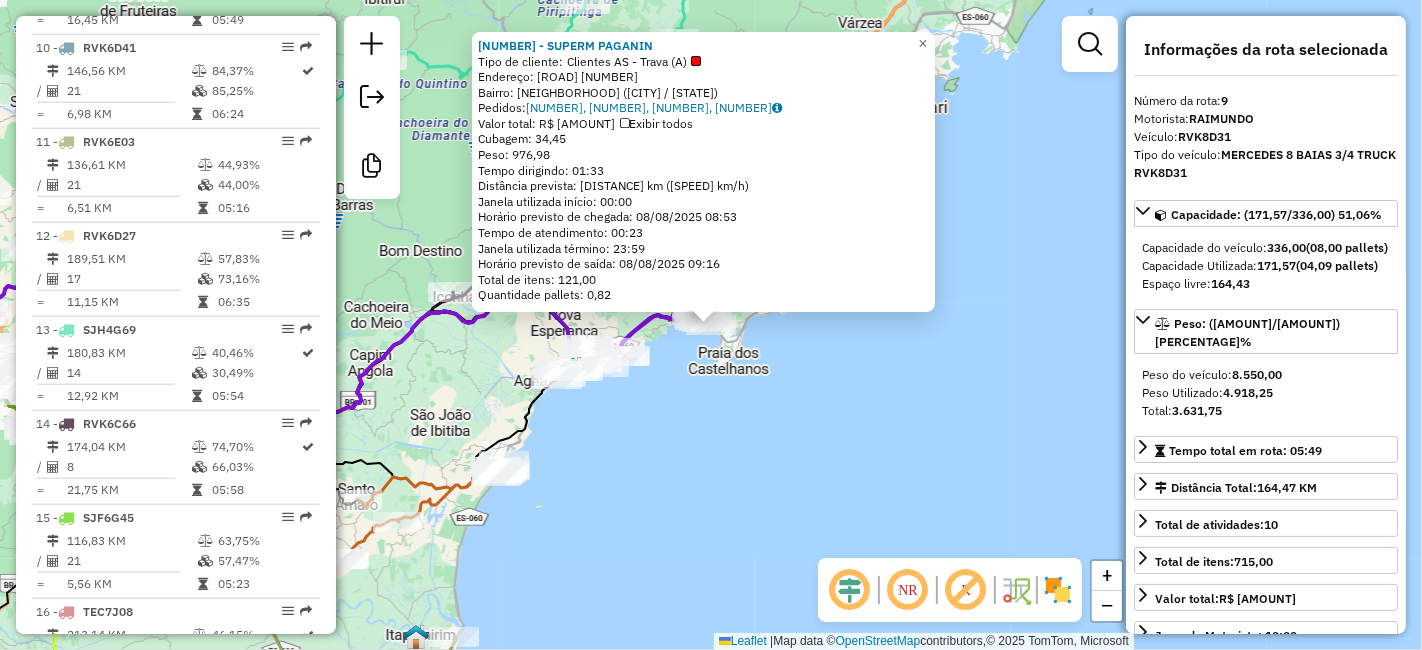 scroll, scrollTop: 1536, scrollLeft: 0, axis: vertical 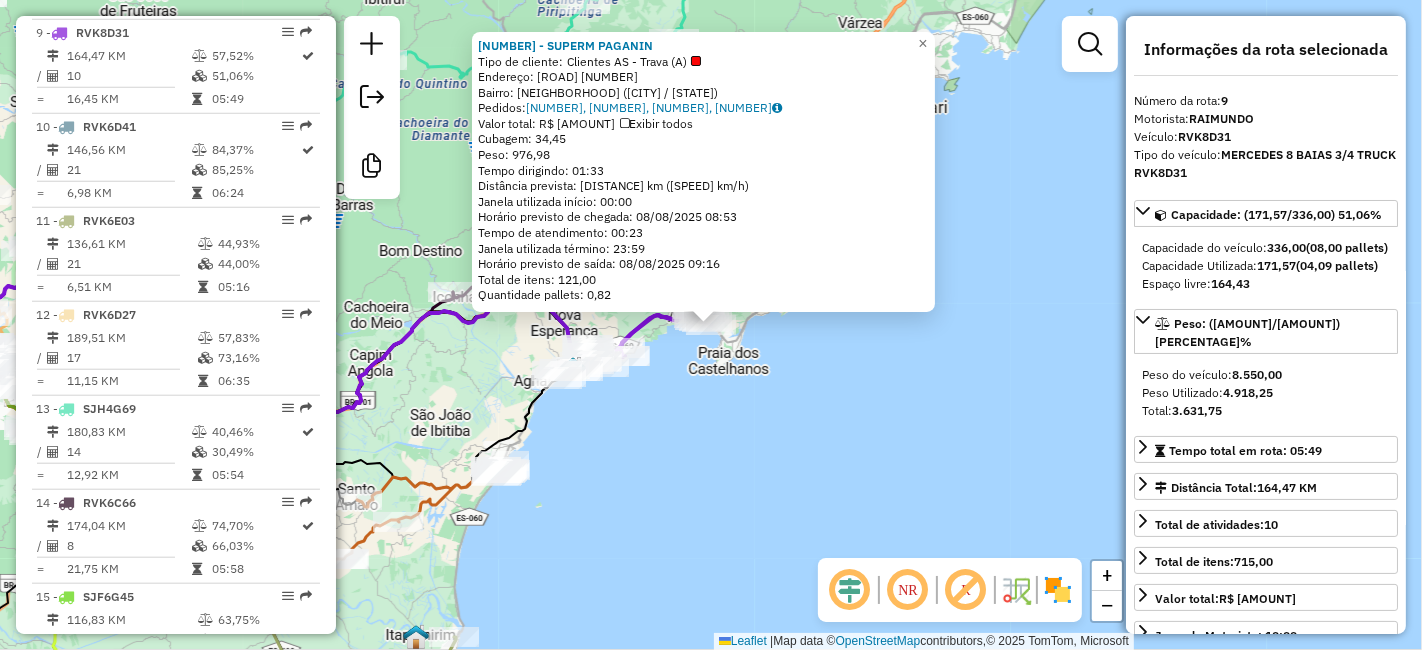 click on "[NUMBER] - SUPERM PAGANIN Tipo de cliente: Clientes AS - Trava (A) Endereço: DO SOL [NUMBER] Bairro: [NAME] ([NAME] / [STATE]) Pedidos: [NUMBER], [NUMBER], [NUMBER], [NUMBER] Valor total: R$ [AMOUNT] Exibir todos Cubagem: [NUMBER] Peso: [NUMBER] Tempo dirigindo: [TIME] Distância prevista: [DISTANCE] km ([SPEED] km/h) Janela utilizada início: [TIME] Horário previsto de chegada: [DATE] [TIME] Tempo de atendimento: [TIME] Janela utilizada término: [TIME] Horário previsto de saída: [DATE] [TIME] Total de itens: [NUMBER] Quantidade pallets: [NUMBER] × Janela de atendimento Grade de atendimento Capacidade Transportadoras Veículos Cliente Pedidos Rotas Selecione os dias de semana para filtrar as janelas de atendimento Seg Ter Qua Qui Sex Sáb Dom Informe o período da janela de atendimento: De: Até: Filtrar exatamente a janela do cliente Considerar janela de atendimento padrão Selecione os dias de semana para filtrar as grades de atendimento Seg Ter Qua Qui" 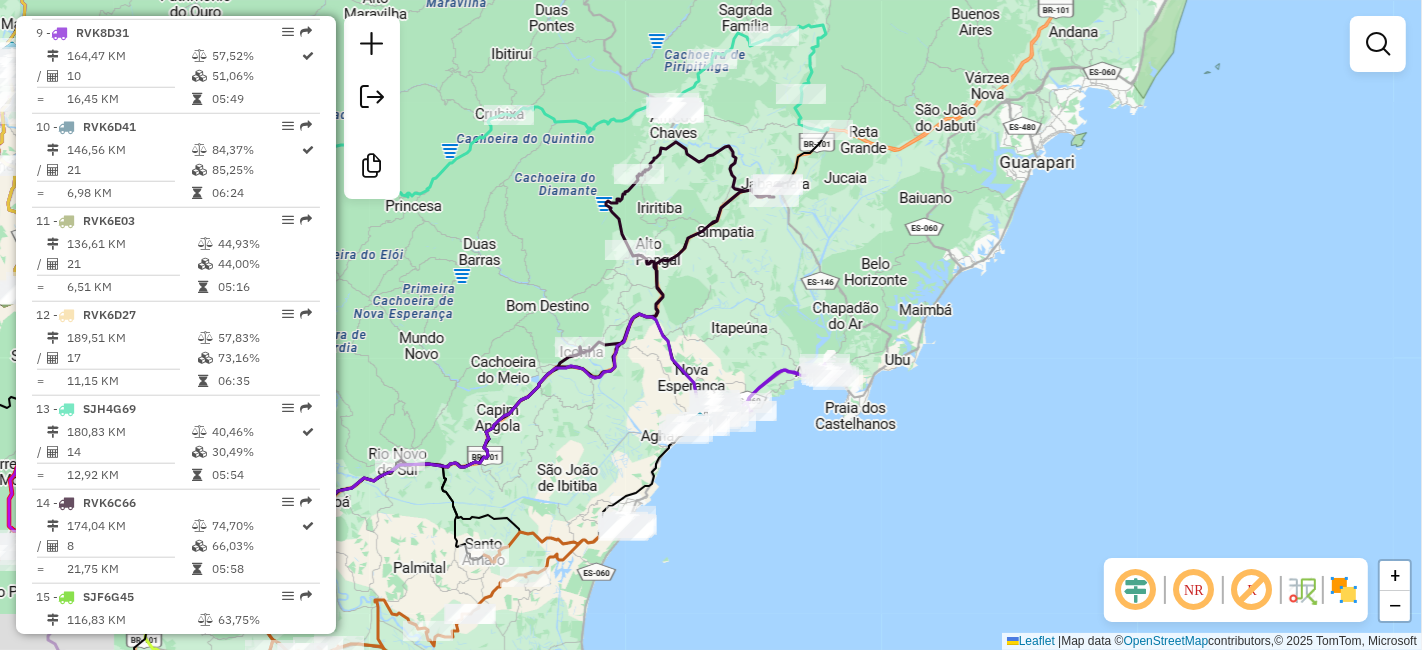 drag, startPoint x: 799, startPoint y: 437, endPoint x: 858, endPoint y: 467, distance: 66.189125 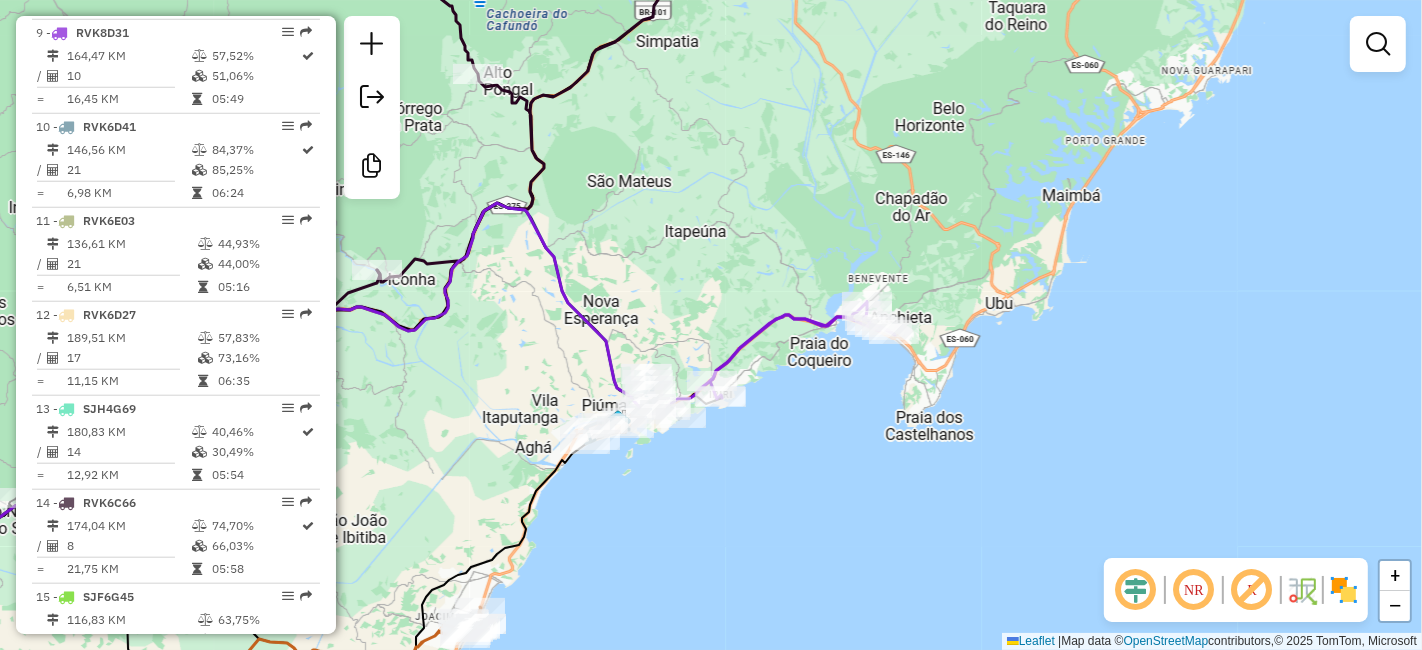 drag, startPoint x: 817, startPoint y: 350, endPoint x: 842, endPoint y: 384, distance: 42.201897 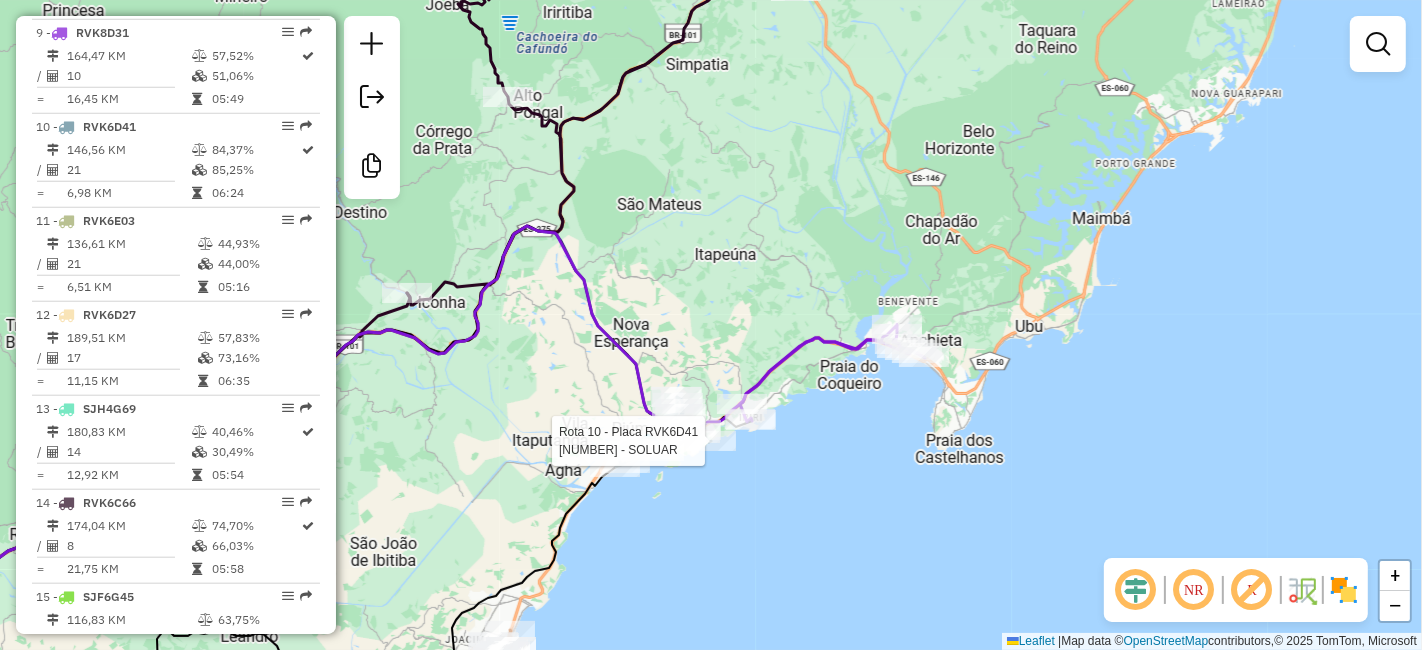 select on "*********" 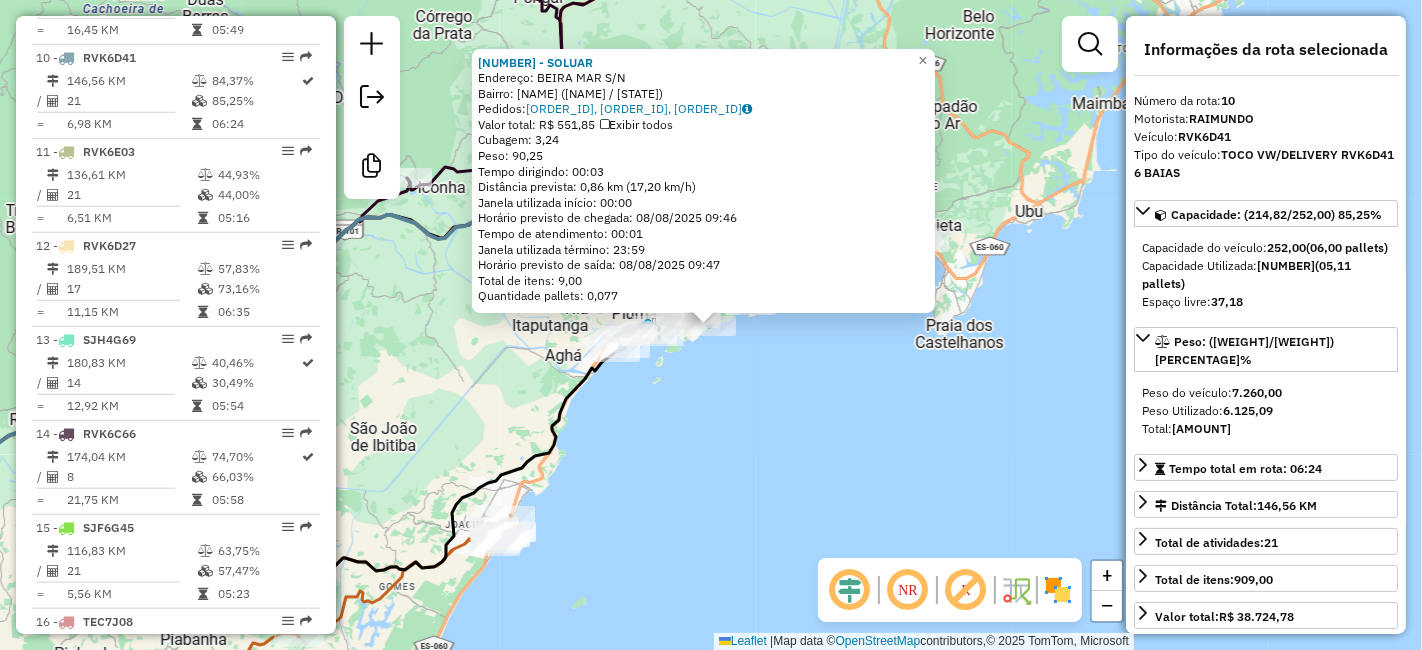 scroll, scrollTop: 1629, scrollLeft: 0, axis: vertical 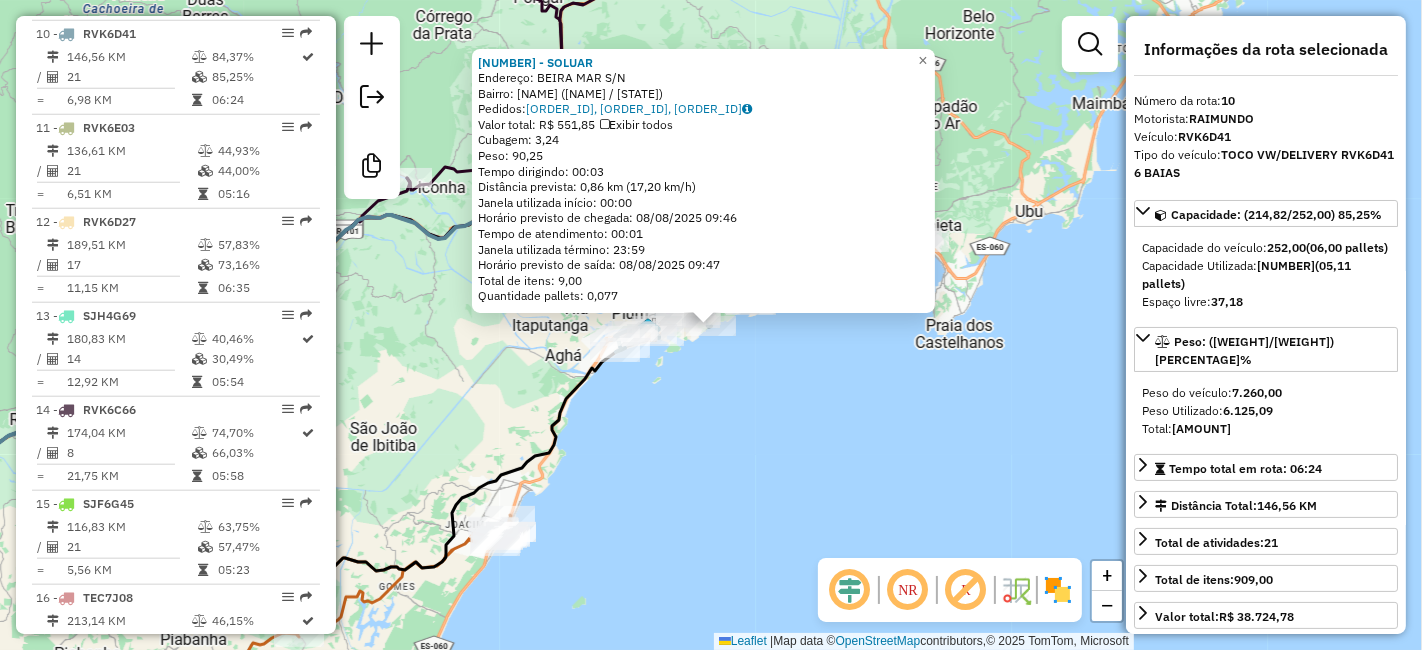 click on "62207 - [NAME] Endereço: [ROAD] S/N Bairro: [NEIGHBORHOOD] ([CITY] / [STATE]) Pedidos: 07262204, 07262211, 07262205 Valor total: R$ 551,85 Exibir todos Cubagem: 3,24 Peso: 90,25 Tempo dirigindo: 00:03 Distância prevista: 0,86 km (17,20 km/h) Janela utilizada início: 00:00 Horário previsto de chegada: 08/08/2025 09:46 Tempo de atendimento: 00:01 Janela utilizada término: 23:59 Horário previsto de saída: 08/08/2025 09:47 Total de itens: 9,00 Quantidade pallets: 0,077 × Janela de atendimento Grade de atendimento Capacidade Transportadoras Veículos Cliente Pedidos Rotas Selecione os dias de semana para filtrar as janelas de atendimento Seg Ter Qua Qui Sex Sáb Dom Informe o período da janela de atendimento: De: Até: Filtrar exatamente a janela do cliente Considerar janela de atendimento padrão Selecione os dias de semana para filtrar as grades de atendimento Seg Ter Qua Qui Sex Sáb Dom Clientes fora do dia de atendimento selecionado +" 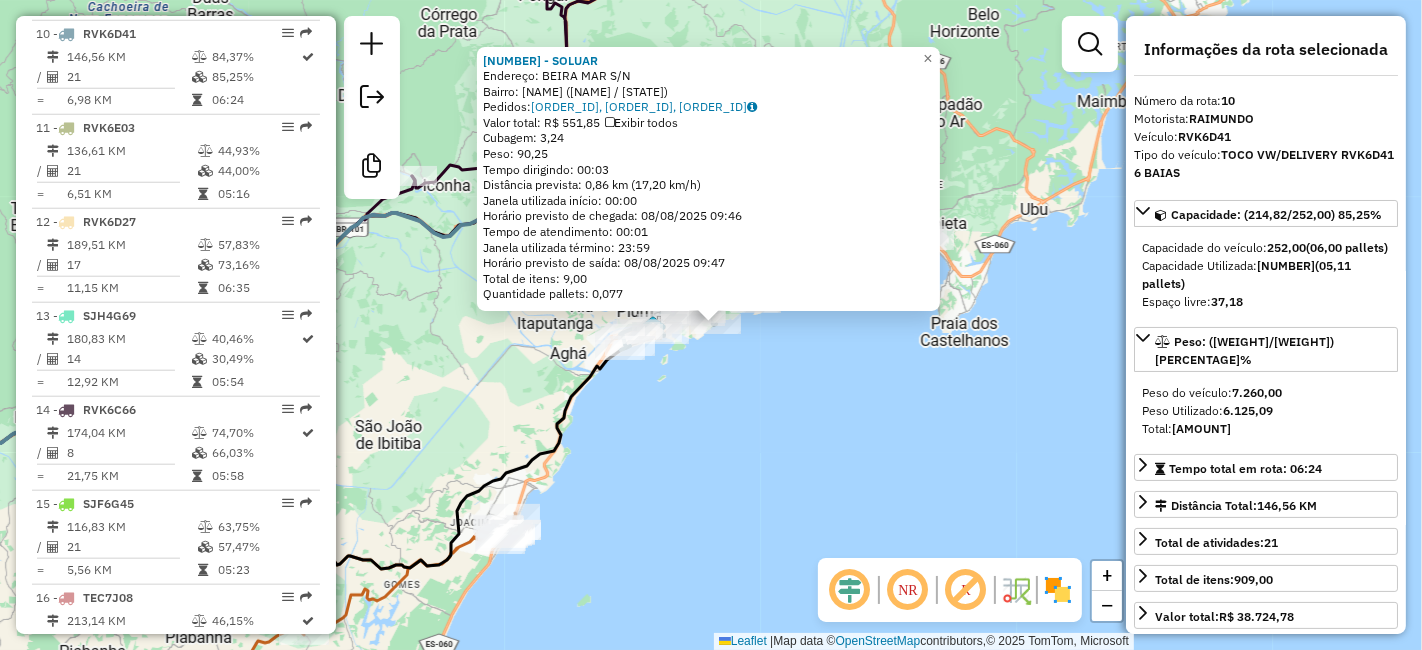 click on "62207 - [NAME] Endereço: [ROAD] S/N Bairro: [NEIGHBORHOOD] ([CITY] / [STATE]) Pedidos: 07262204, 07262211, 07262205 Valor total: R$ 551,85 Exibir todos Cubagem: 3,24 Peso: 90,25 Tempo dirigindo: 00:03 Distância prevista: 0,86 km (17,20 km/h) Janela utilizada início: 00:00 Horário previsto de chegada: 08/08/2025 09:46 Tempo de atendimento: 00:01 Janela utilizada término: 23:59 Horário previsto de saída: 08/08/2025 09:47 Total de itens: 9,00 Quantidade pallets: 0,077 × Janela de atendimento Grade de atendimento Capacidade Transportadoras Veículos Cliente Pedidos Rotas Selecione os dias de semana para filtrar as janelas de atendimento Seg Ter Qua Qui Sex Sáb Dom Informe o período da janela de atendimento: De: Até: Filtrar exatamente a janela do cliente Considerar janela de atendimento padrão Selecione os dias de semana para filtrar as grades de atendimento Seg Ter Qua Qui Sex Sáb Dom Clientes fora do dia de atendimento selecionado +" 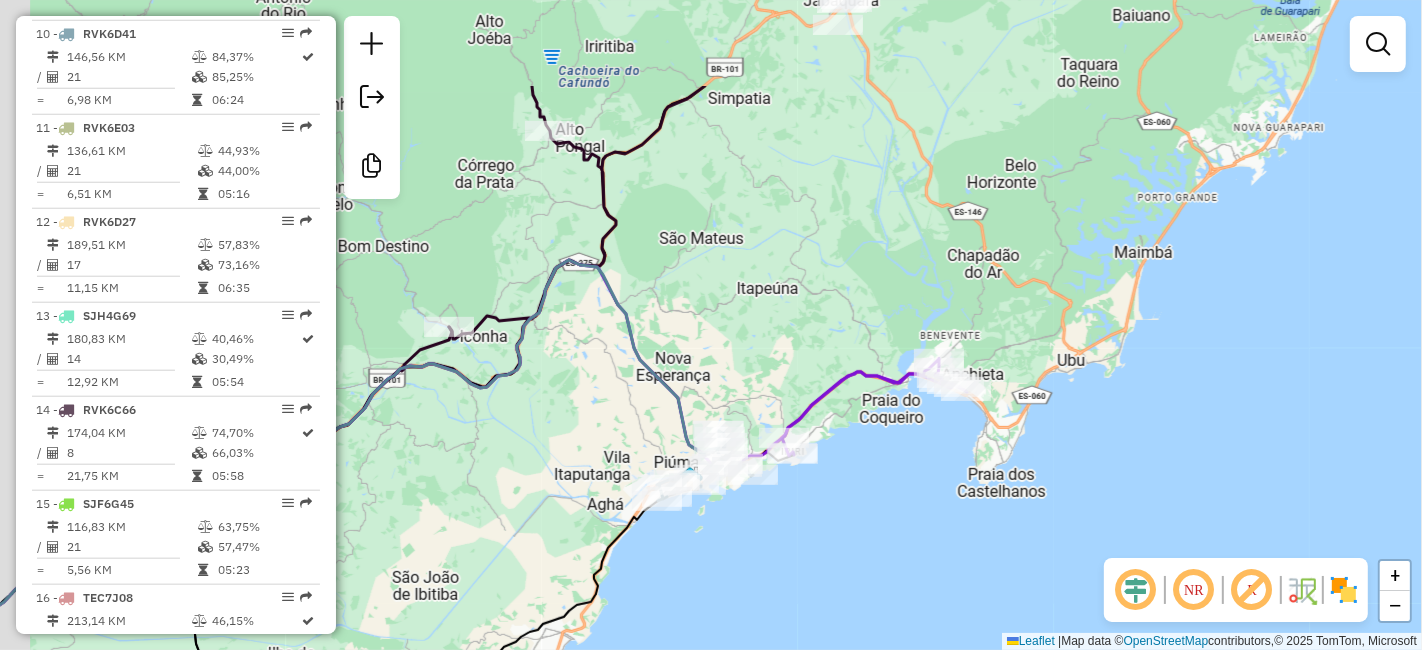 drag, startPoint x: 724, startPoint y: 392, endPoint x: 770, endPoint y: 564, distance: 178.04494 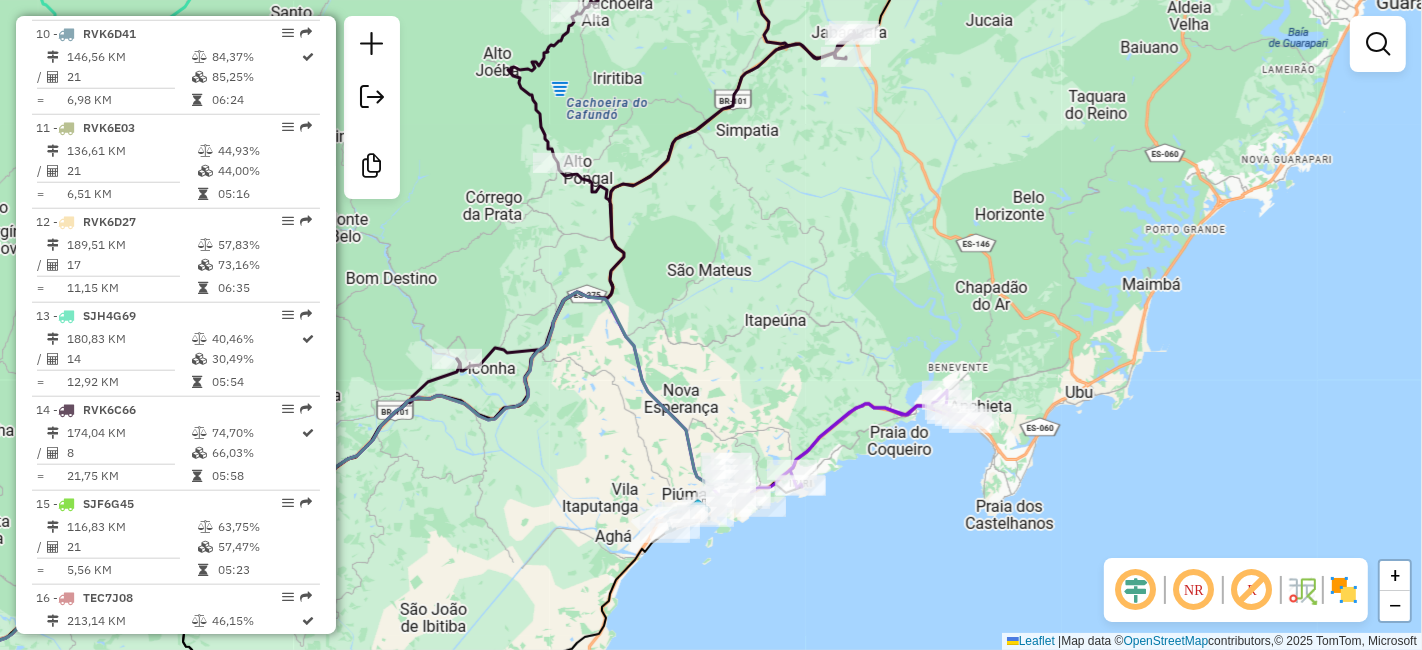 drag, startPoint x: 731, startPoint y: 313, endPoint x: 682, endPoint y: 428, distance: 125.004 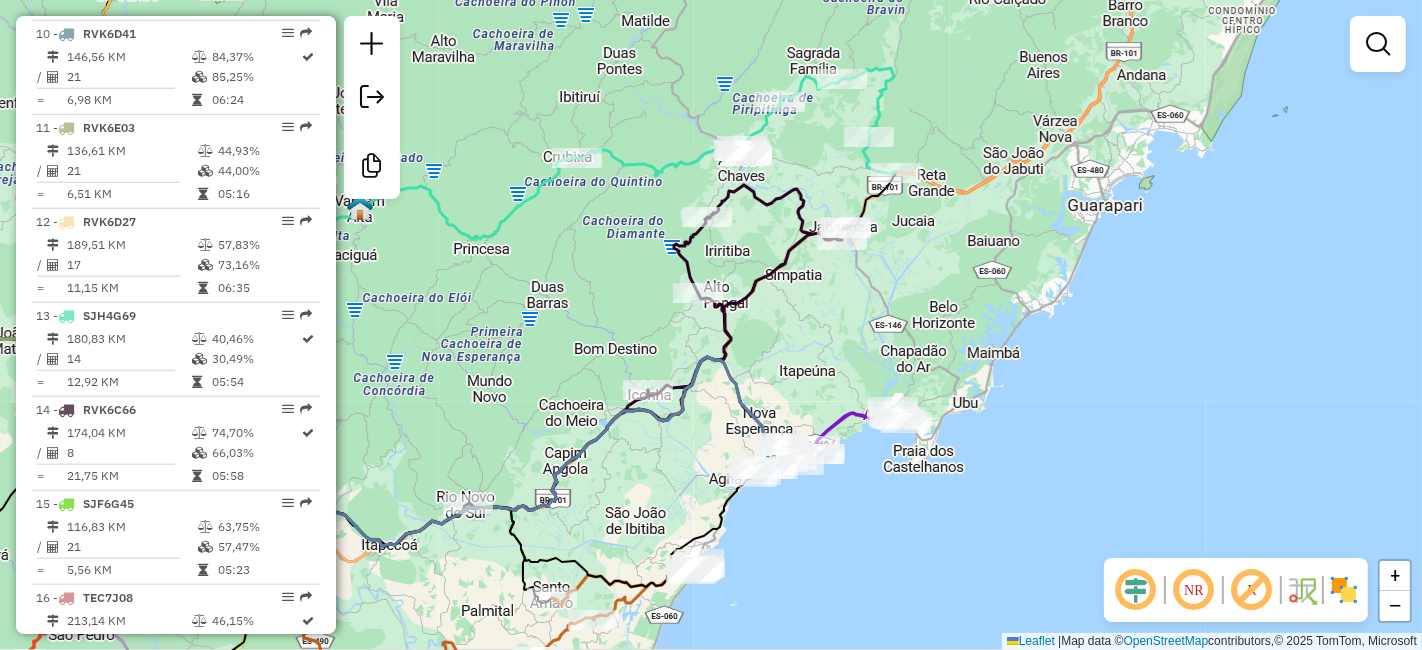 drag, startPoint x: 745, startPoint y: 383, endPoint x: 808, endPoint y: 355, distance: 68.942 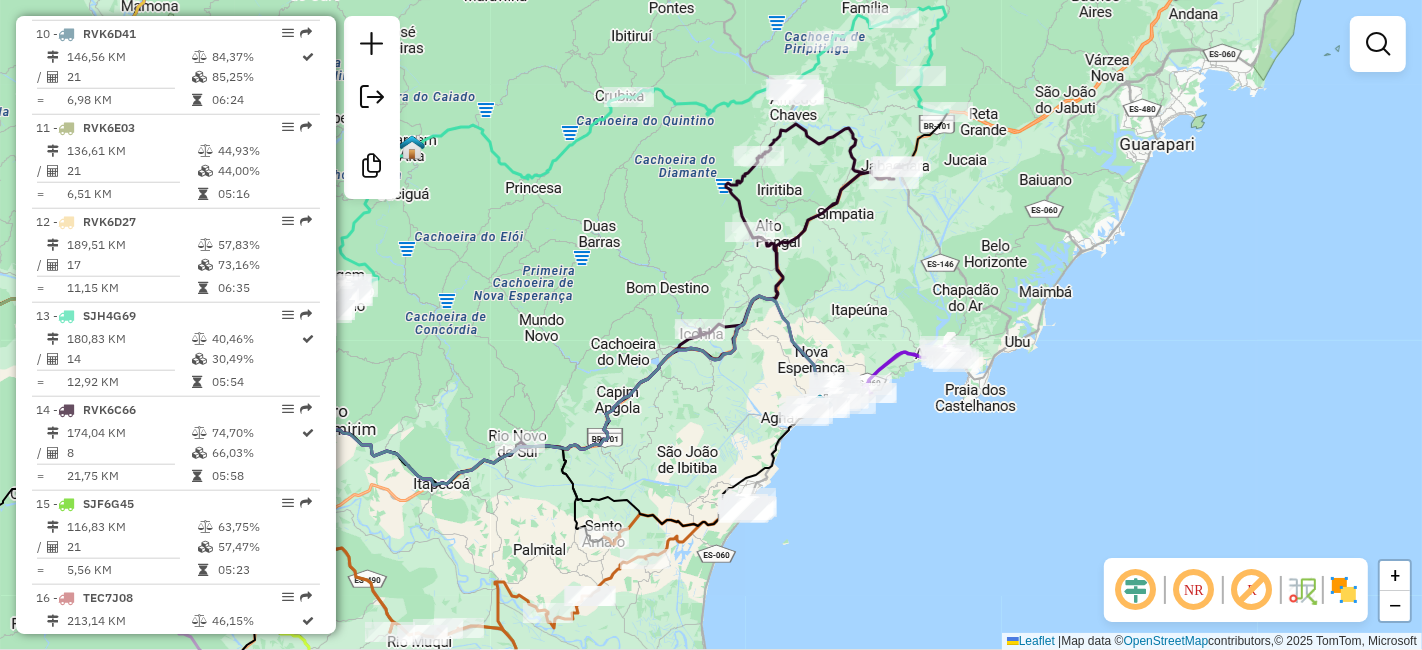 drag, startPoint x: 682, startPoint y: 483, endPoint x: 732, endPoint y: 430, distance: 72.862885 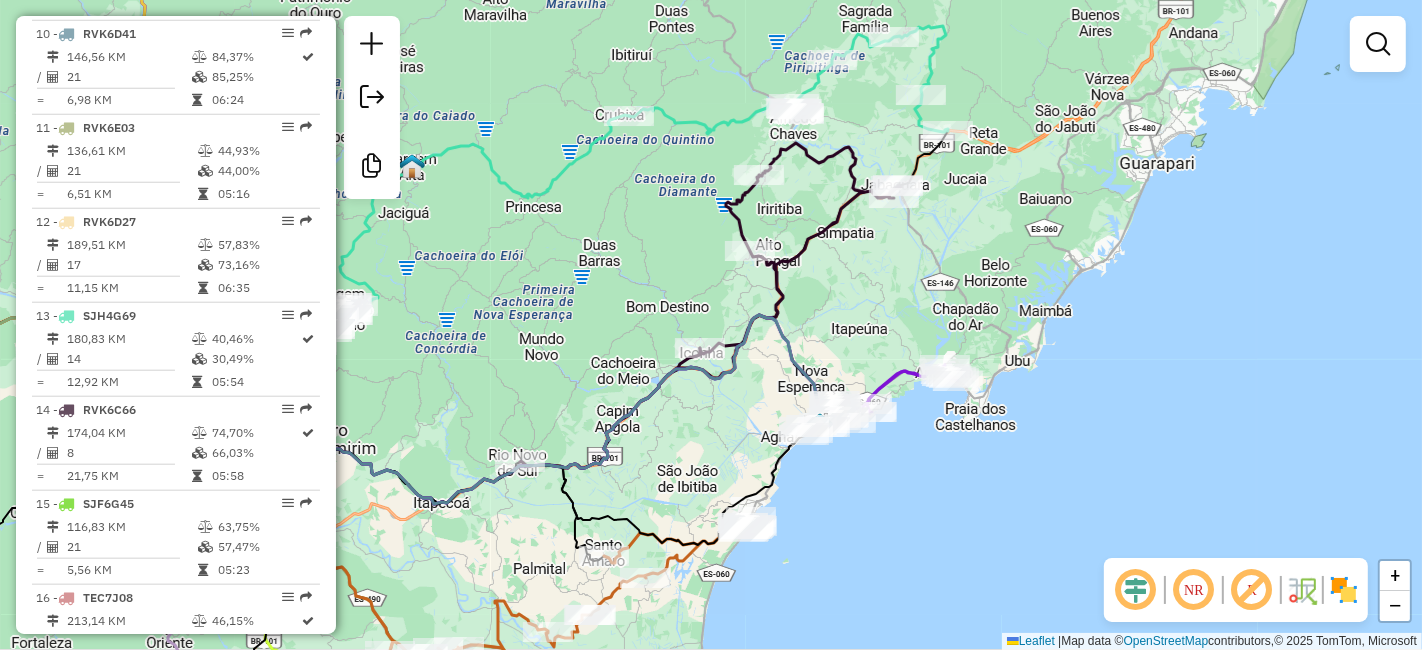drag, startPoint x: 658, startPoint y: 369, endPoint x: 641, endPoint y: 399, distance: 34.48188 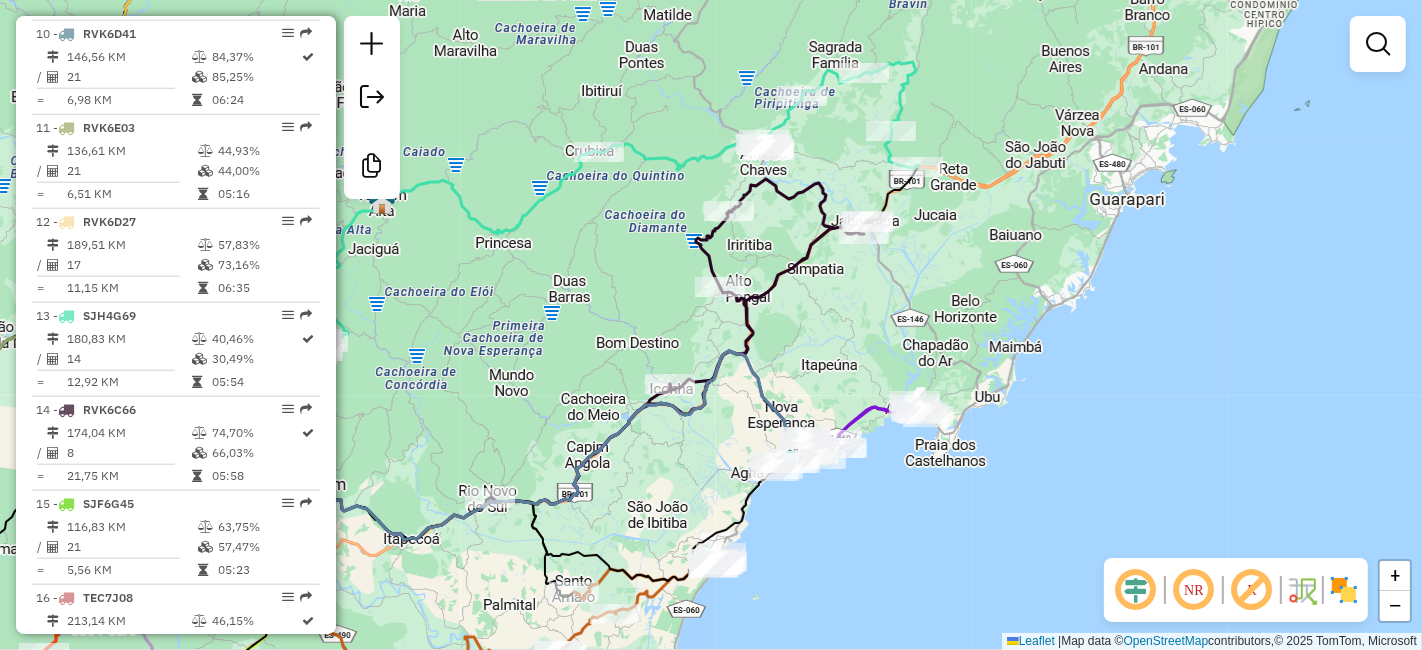 click on "Rota [NUMBER] - Placa [PLATE] [NUMBER] - NOSSA REDE ICONHA Janela de atendimento Grade de atendimento Capacidade Transportadoras Veículos Cliente Pedidos Rotas Selecione os dias de semana para filtrar as janelas de atendimento Seg Ter Qua Qui Sex Sáb Dom Informe o período da janela de atendimento: De: Até: Filtrar exatamente a janela do cliente Considerar janela de atendimento padrão Selecione os dias de semana para filtrar as grades de atendimento Seg Ter Qua Qui Sex Sáb Dom Considerar clientes sem dia de atendimento cadastrado Clientes fora do dia de atendimento selecionado Filtrar as atividades entre os valores definidos abaixo: Peso mínimo: Peso máximo: Cubagem mínima: Cubagem máxima: De: Até: Filtrar as atividades entre o tempo de atendimento definido abaixo: De: Até: Considerar capacidade total dos clientes não roteirizados Transportadora: Selecione um ou mais itens Tipo de veículo: Selecione um ou mais itens Veículo: Selecione um ou mais itens +" 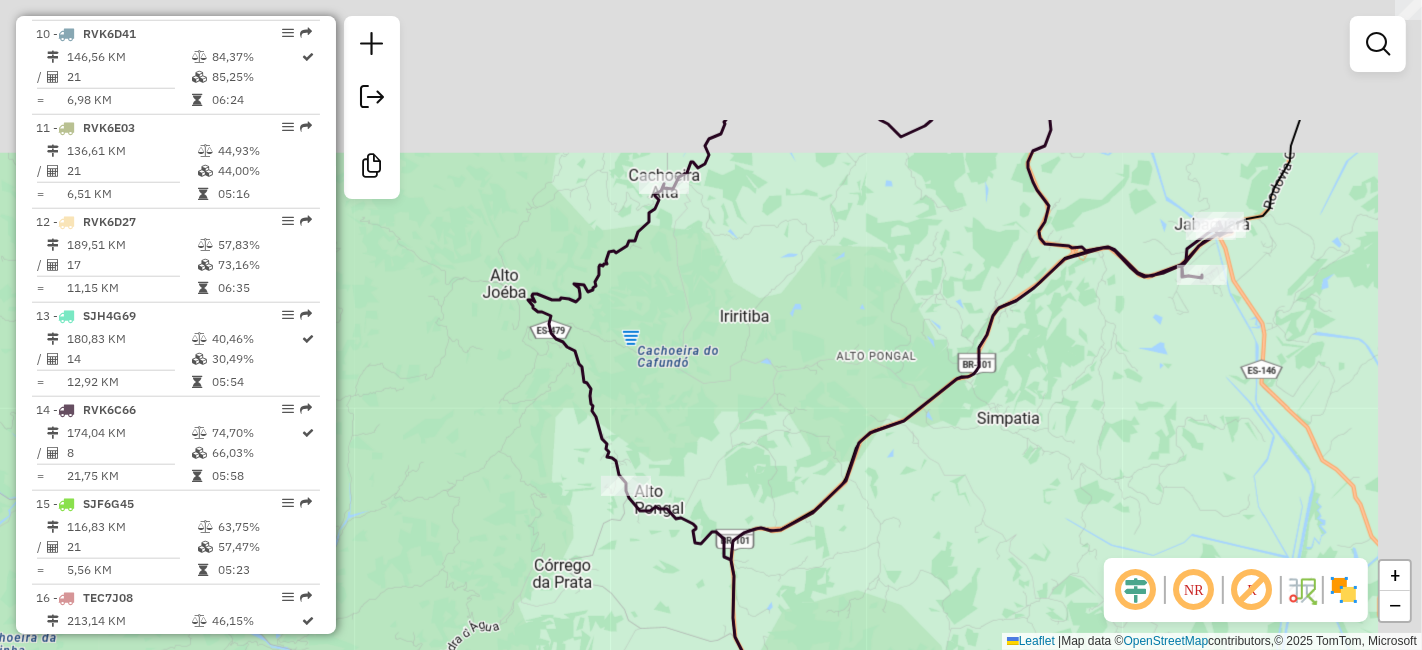 drag, startPoint x: 735, startPoint y: 228, endPoint x: 636, endPoint y: 359, distance: 164.2011 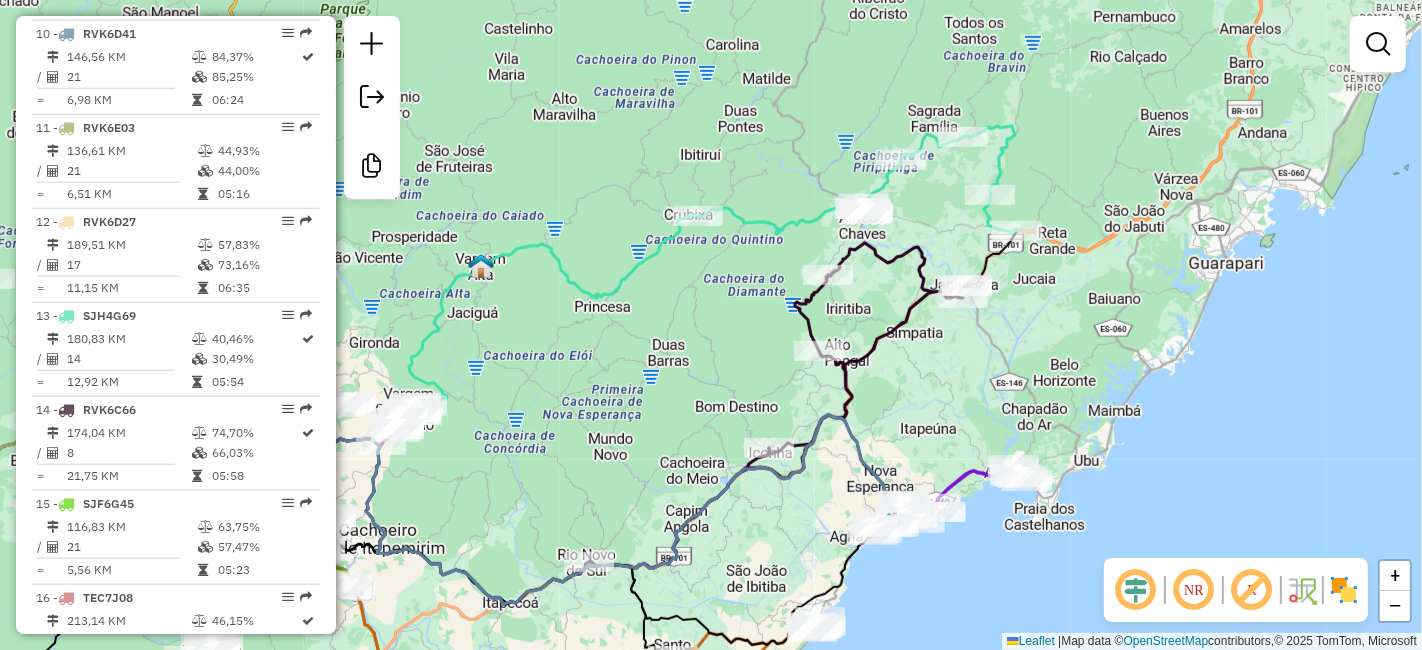 drag, startPoint x: 902, startPoint y: 387, endPoint x: 901, endPoint y: 350, distance: 37.01351 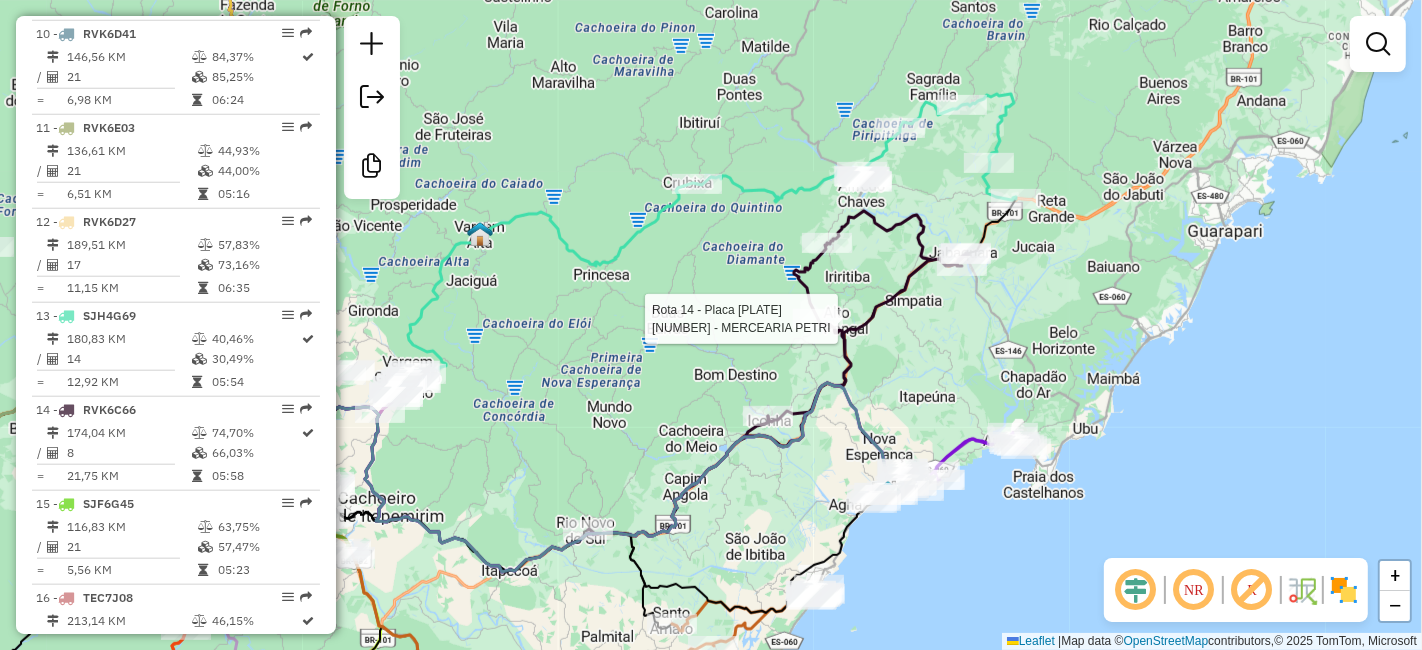 select on "*********" 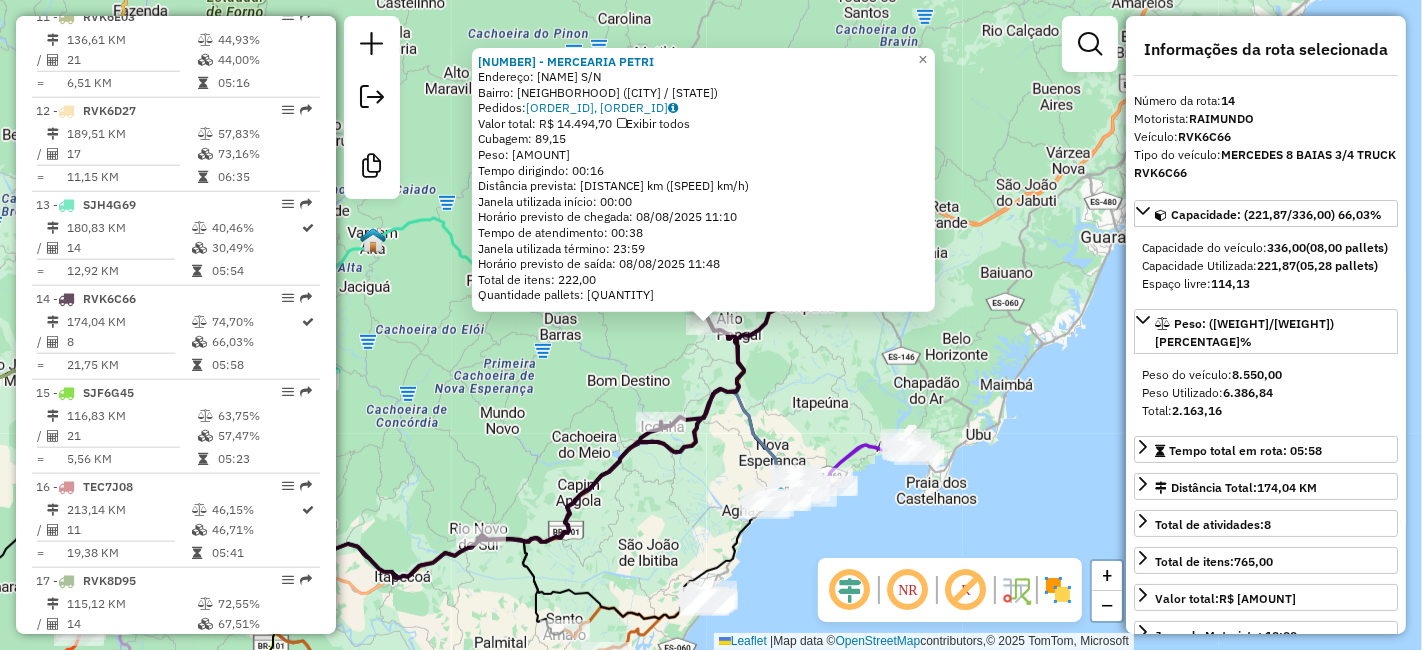 scroll, scrollTop: 2005, scrollLeft: 0, axis: vertical 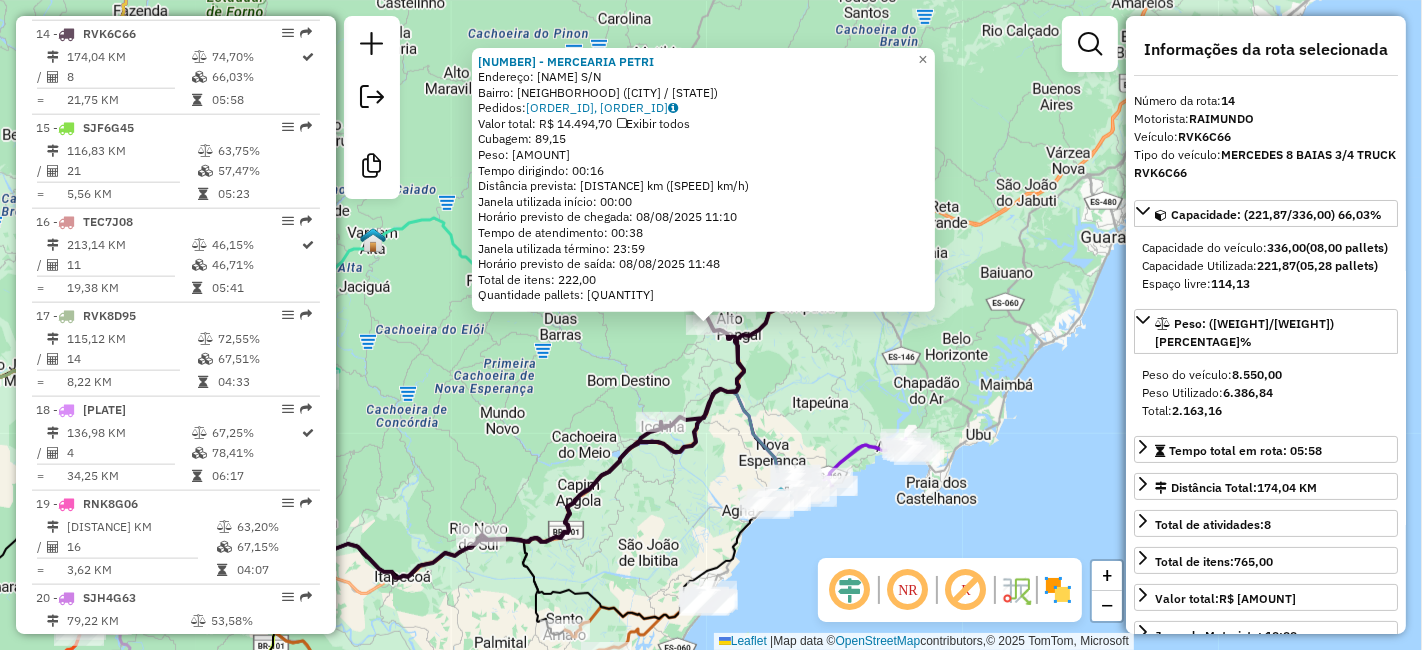 click on "[NUMBER] - MERCEARIA PETRI  Endereço:  ALTO PONGAL S/N   Bairro: ALTO PONGAL ([CITY] / [STATE])   Pedidos:  [ORDER_ID], [ORDER_ID]   Valor total: [CURRENCY] [AMOUNT]   Exibir todos   Cubagem: [CUBAGE]  Peso: [WEIGHT]  Tempo dirigindo: [TIME]   Distância prevista: [DISTANCE] km ([SPEED] km/h)   Janela utilizada início: [TIME]   Horário previsto de chegada: [DATE] [TIME]   Tempo de atendimento: [TIME]   Janela utilizada término: [TIME]   Horário previsto de saída: [DATE] [TIME]   Total de itens: [QUANTITY]   Quantidade pallets: [QUANTITY]  × Janela de atendimento Grade de atendimento Capacidade Transportadoras Veículos Cliente Pedidos  Rotas Selecione os dias de semana para filtrar as janelas de atendimento  Seg   Ter   Qua   Qui   Sex   Sáb   Dom  Informe o período da janela de atendimento: De: Até:  Filtrar exatamente a janela do cliente  Considerar janela de atendimento padrão  Selecione os dias de semana para filtrar as grades de atendimento  Seg   Ter   Qua   Qui   Sex   Sáb   Dom   Peso mínimo:   Peso máximo:   De:   De:" 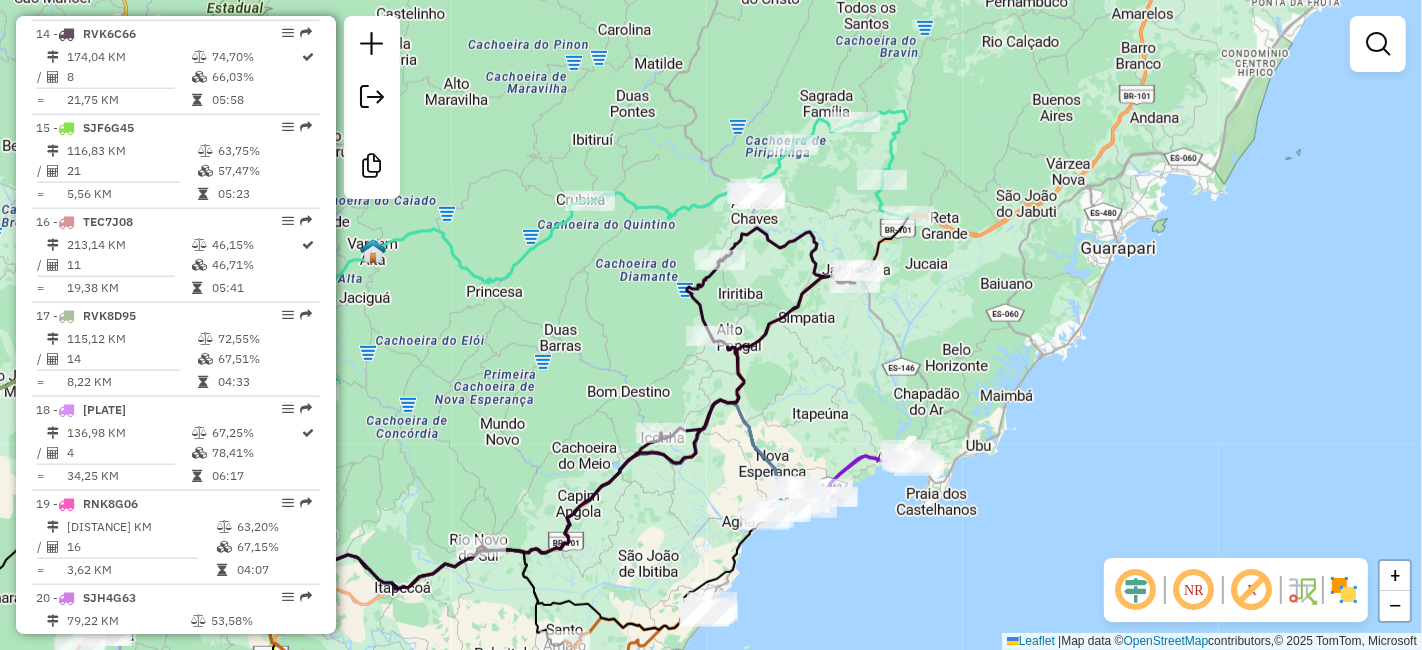 drag, startPoint x: 788, startPoint y: 361, endPoint x: 769, endPoint y: 324, distance: 41.59327 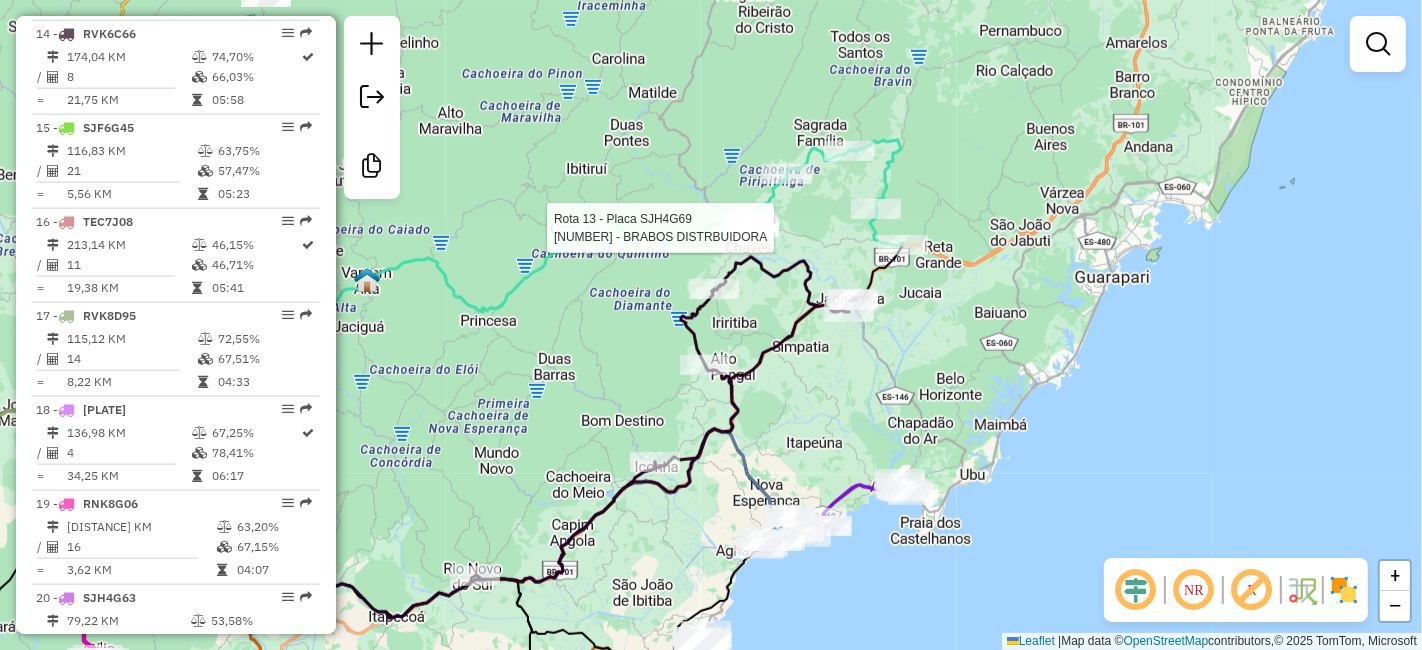 select on "*********" 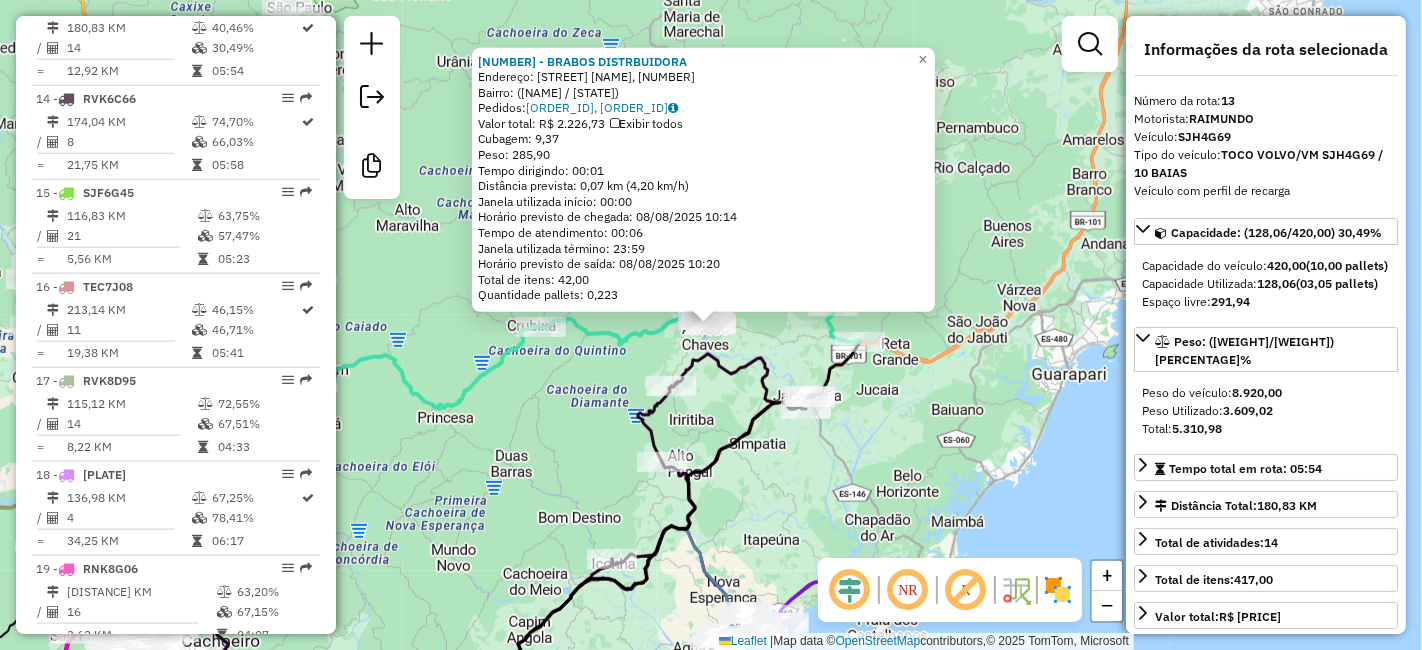 scroll, scrollTop: 1911, scrollLeft: 0, axis: vertical 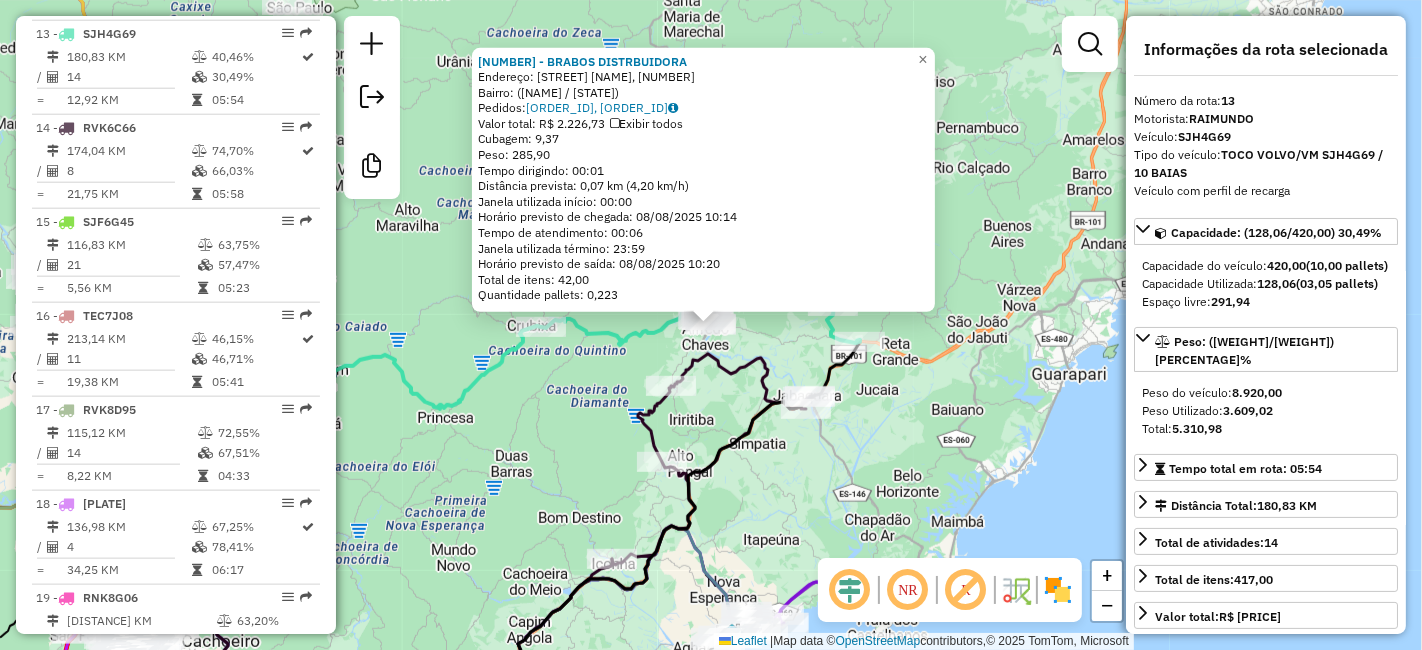 click on "[NUMBER] - BRABOS DISTRBUIDORA  Endereço: Avenida Getúlio Vargas, [NUMBER]   Bairro:  ([CITY] / [STATE])   Pedidos:  [ORDER_ID], [ORDER_ID]   Valor total: [CURRENCY] [AMOUNT]   Exibir todos   Cubagem: [CUBAGE]  Peso: [WEIGHT]  Tempo dirigindo: [TIME]   Distância prevista: [DISTANCE] km ([SPEED] km/h)   Janela utilizada início: [TIME]   Horário previsto de chegada: [DATE] [TIME]   Tempo de atendimento: [TIME]   Janela utilizada término: [TIME]   Horário previsto de saída: [DATE] [TIME]   Total de itens: [QUANTITY]   Quantidade pallets: [QUANTITY]  × Janela de atendimento Grade de atendimento Capacidade Transportadoras Veículos Cliente Pedidos  Rotas Selecione os dias de semana para filtrar as janelas de atendimento  Seg   Ter   Qua   Qui   Sex   Sáb   Dom  Informe o período da janela de atendimento: De: Até:  Filtrar exatamente a janela do cliente  Considerar janela de atendimento padrão  Selecione os dias de semana para filtrar as grades de atendimento  Seg   Ter   Qua   Qui   Sex   Sáb   Dom   Peso mínimo:   Peso máximo:   De:" 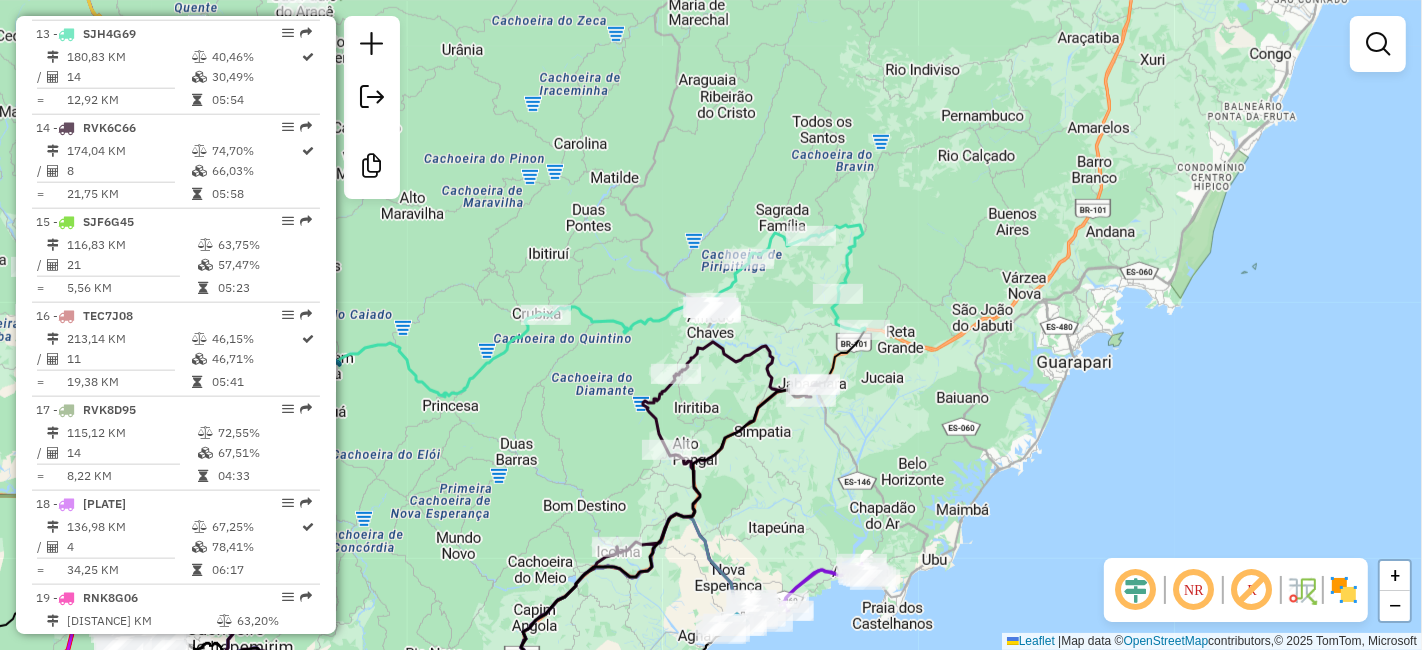 drag, startPoint x: 777, startPoint y: 476, endPoint x: 835, endPoint y: 337, distance: 150.6154 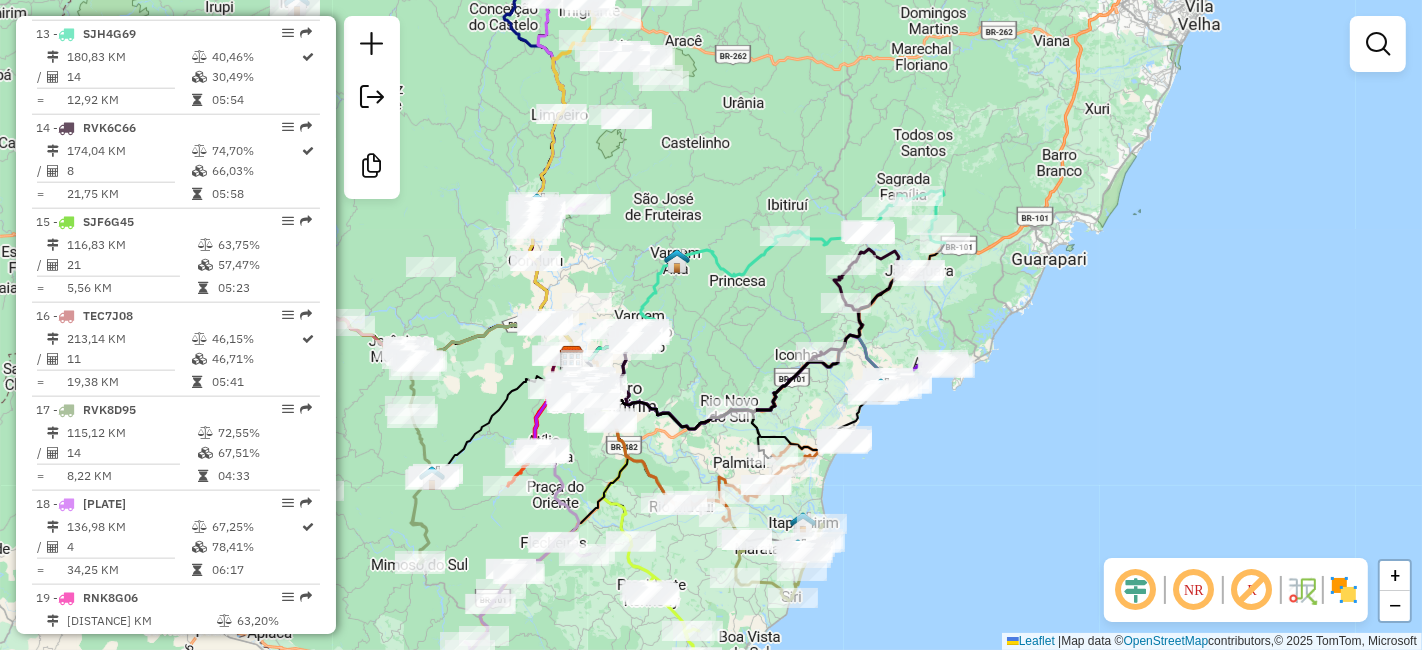 drag, startPoint x: 662, startPoint y: 373, endPoint x: 790, endPoint y: 330, distance: 135.02963 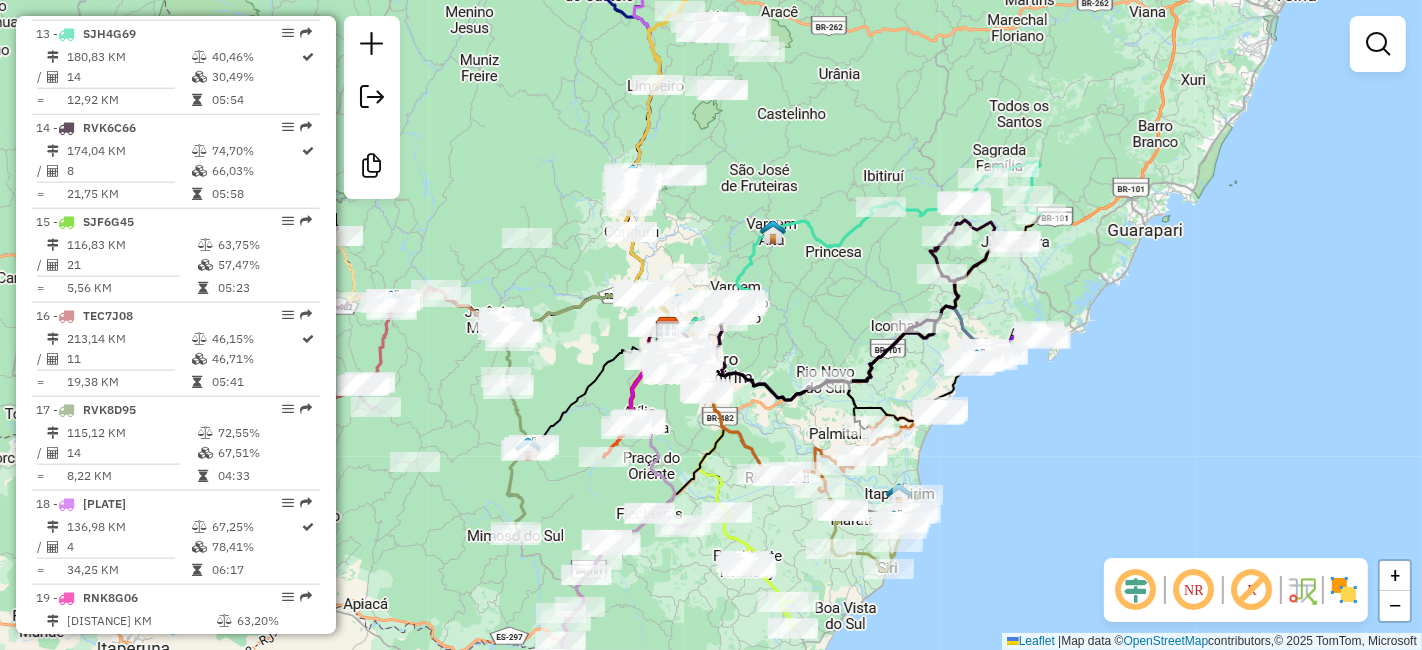 drag, startPoint x: 800, startPoint y: 326, endPoint x: 848, endPoint y: 318, distance: 48.6621 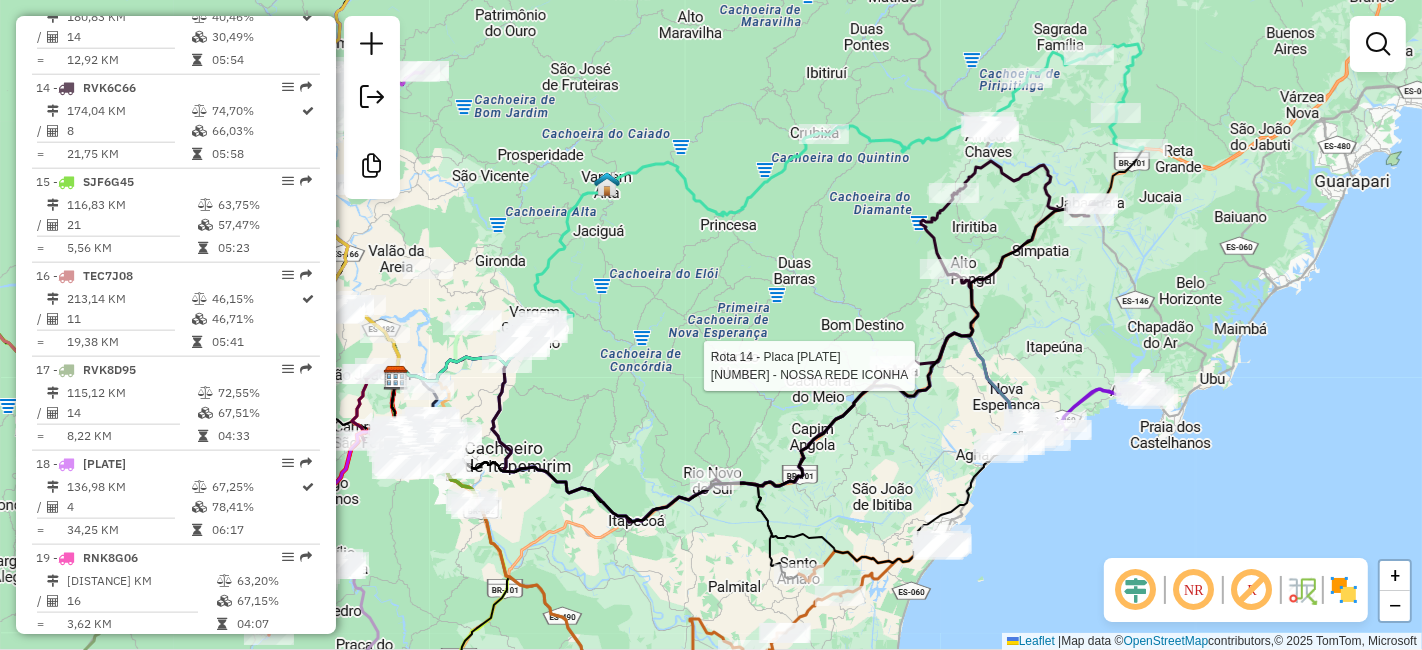 select on "*********" 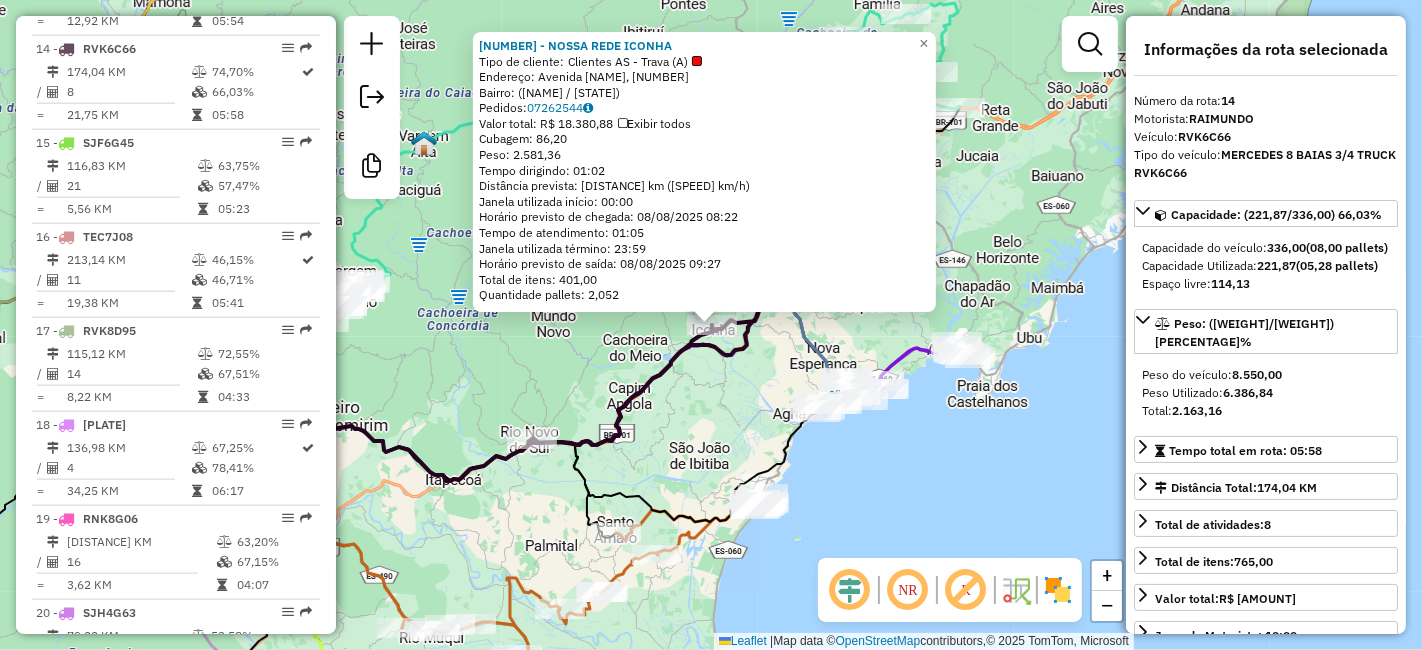 scroll, scrollTop: 2005, scrollLeft: 0, axis: vertical 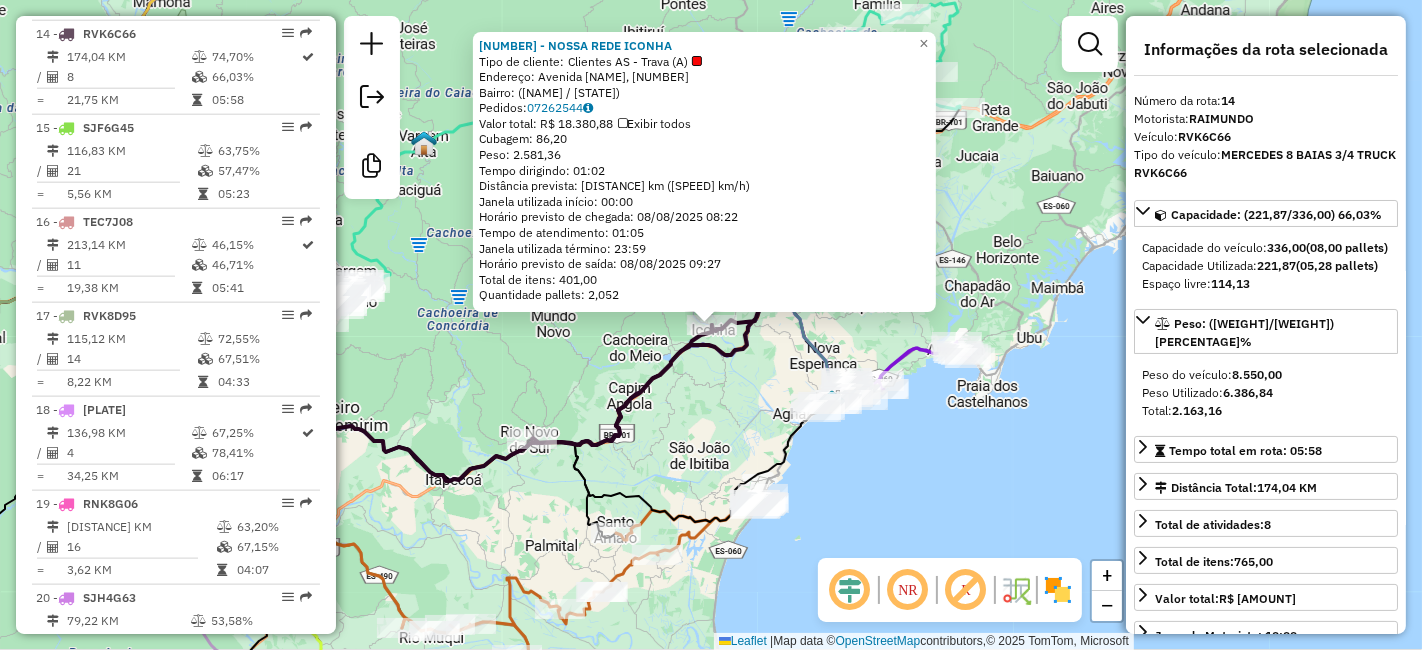 click on "[NUMBER] - NOSSA REDE ICONHA  Tipo de cliente:   Clientes AS - Trava (A)   Endereço: Avenida Danilo Monteiro Castro, [NUMBER]   Bairro:  ([CITY] / [STATE])   Pedidos:  [ORDER_ID]   Valor total: [CURRENCY] [AMOUNT]   Exibir todos   Cubagem: [CUBAGE]  Peso: [WEIGHT]  Tempo dirigindo: [TIME]   Distância prevista: [DISTANCE] km ([SPEED] km/h)   Janela utilizada início: [TIME]   Horário previsto de chegada: [DATE] [TIME]   Tempo de atendimento: [TIME]   Janela utilizada término: [TIME]   Horário previsto de saída: [DATE] [TIME]   Total de itens: [QUANTITY]   Quantidade pallets: [QUANTITY]  × Janela de atendimento Grade de atendimento Capacidade Transportadoras Veículos Cliente Pedidos  Rotas Selecione os dias de semana para filtrar as janelas de atendimento  Seg   Ter   Qua   Qui   Sex   Sáb   Dom  Informe o período da janela de atendimento: De: Até:  Filtrar exatamente a janela do cliente  Considerar janela de atendimento padrão  Selecione os dias de semana para filtrar as grades de atendimento  Seg   Ter   Qua   Qui   Sex   Sáb   Dom  +" 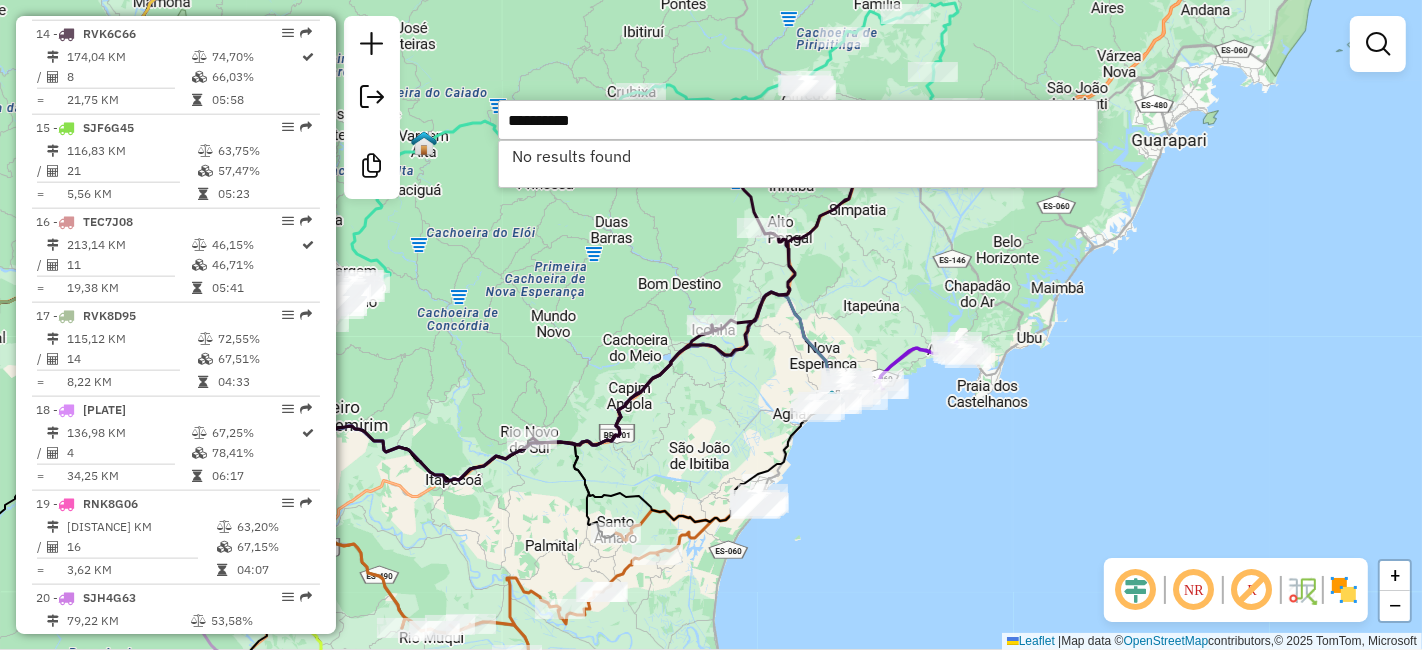 click on "**********" at bounding box center (798, 120) 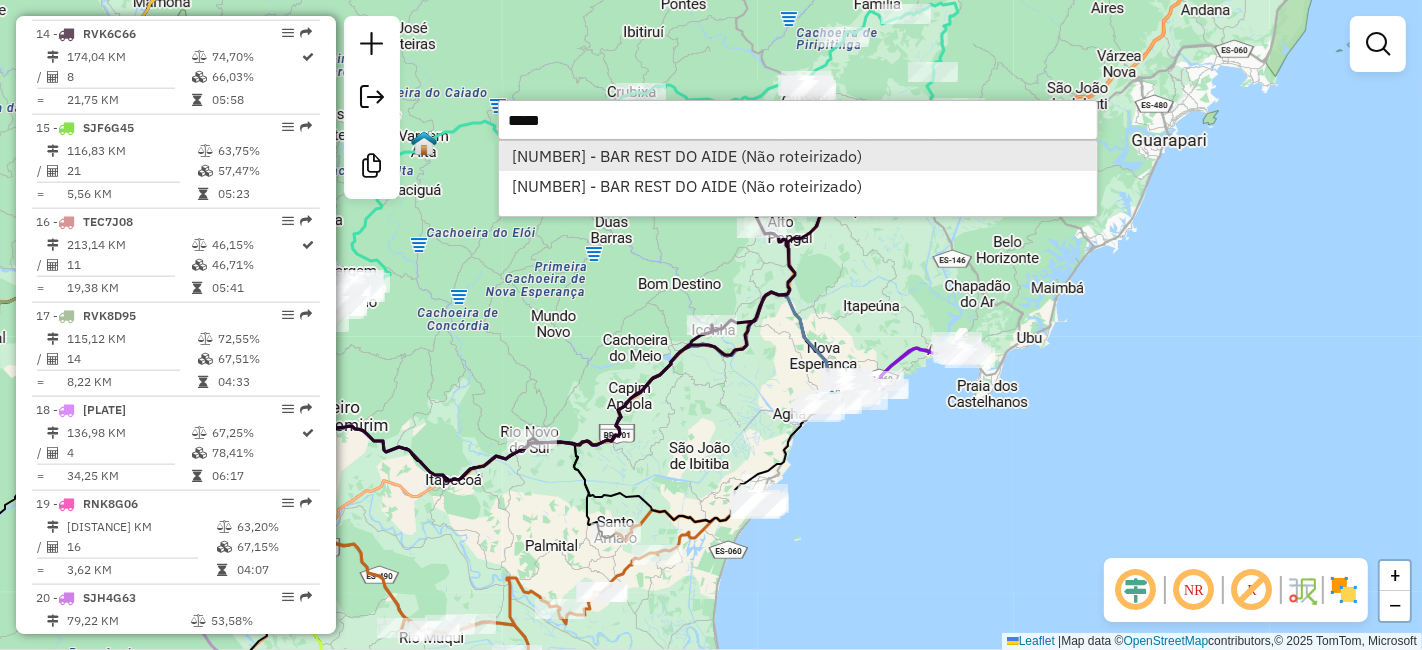 type on "*****" 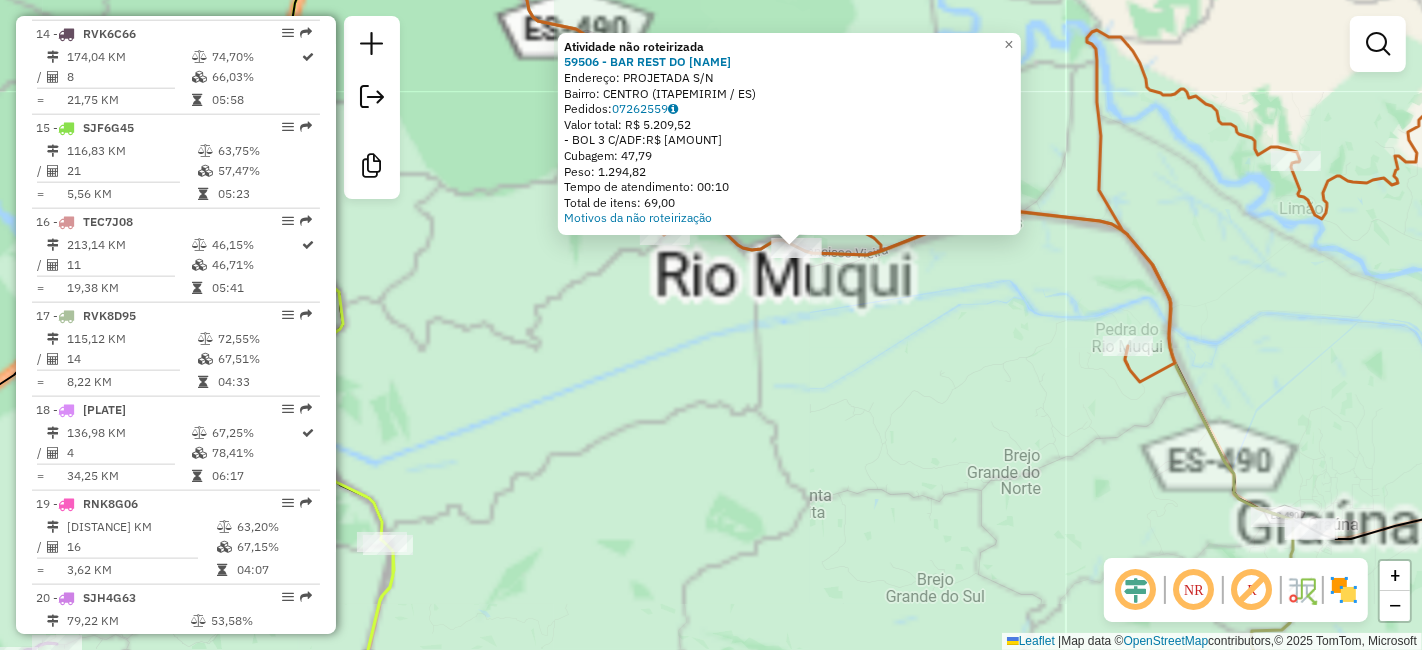 click on "Atividade não roteirizada [NUMBER] - BAR REST DO AIDE Endereço: PROJETADA S/N Bairro: CENTRO ([NAME] / [STATE]) Pedidos: [NUMBER] Valor total: R$ [AMOUNT] -BOL [NUMBER] C/ADF: R$ [AMOUNT] Cubagem: [NUMBER] Peso: [NUMBER] Tempo de atendimento: [TIME] Total de itens: [NUMBER] Motivos da não roteirização × Janela de atendimento Grade de atendimento Capacidade Transportadoras Veículos Cliente Pedidos Rotas Selecione os dias de semana para filtrar as janelas de atendimento Seg Ter Qua Qui Sex Sáb Dom Informe o período da janela de atendimento: De: Até: Filtrar exatamente a janela do cliente Considerar janela de atendimento padrão Selecione os dias de semana para filtrar as grades de atendimento Seg Ter Qua Qui Sex Sáb Dom Considerar clientes sem dia de atendimento cadastrado Clientes fora do dia de atendimento selecionado Filtrar as atividades entre os valores definidos abaixo: Peso mínimo: Peso máximo: Cubagem mínima: Cubagem máxima: De: Até: De:" 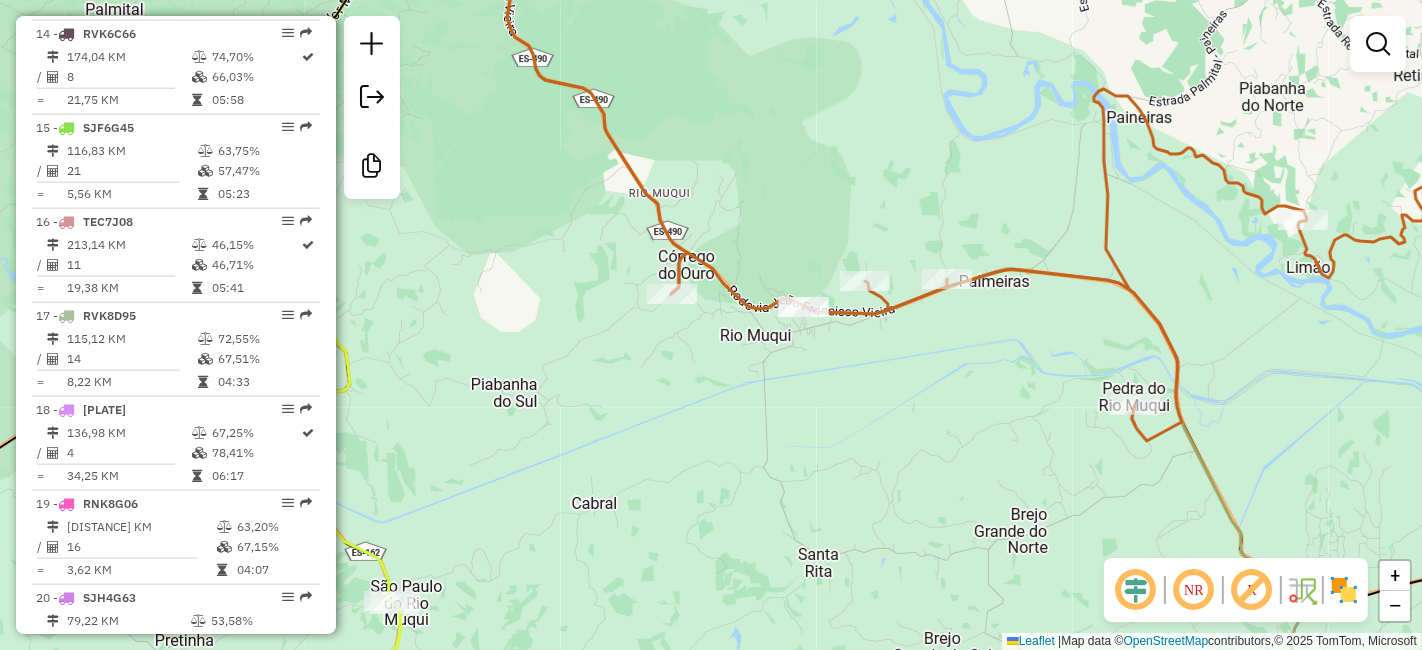 drag, startPoint x: 760, startPoint y: 315, endPoint x: 753, endPoint y: 399, distance: 84.29116 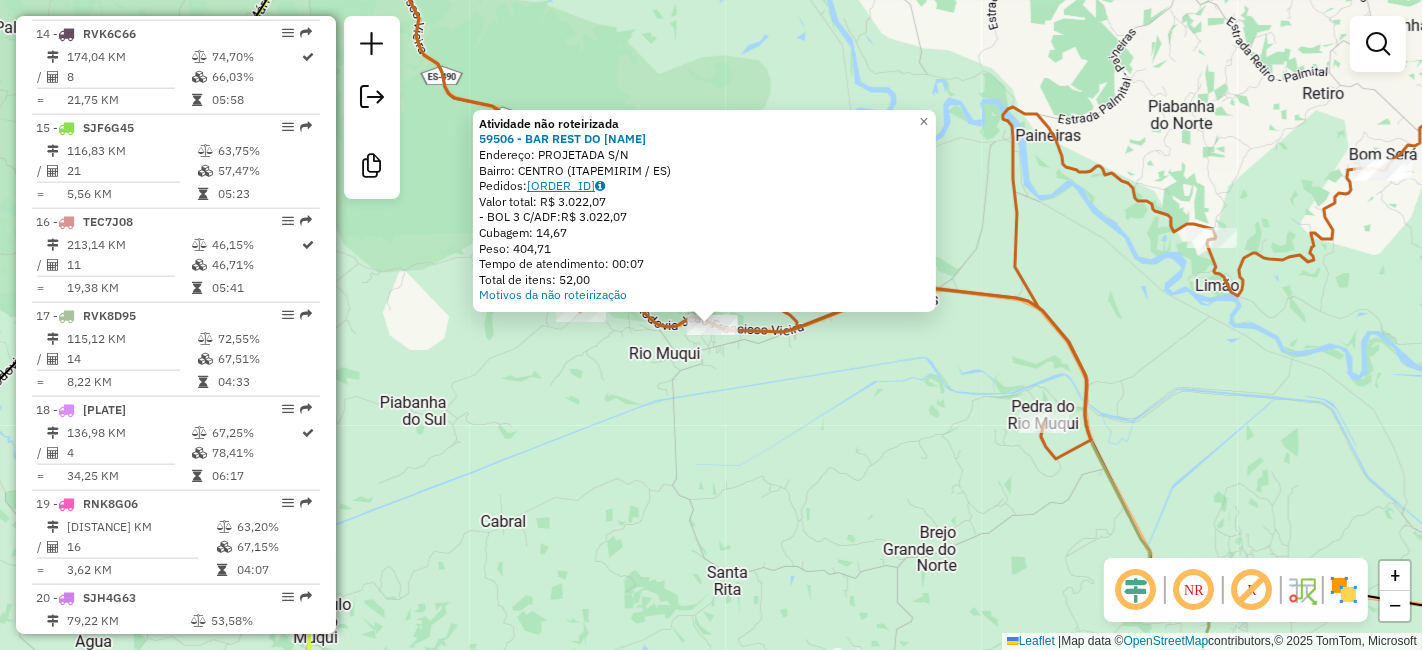 click on "[ORDER_ID]" 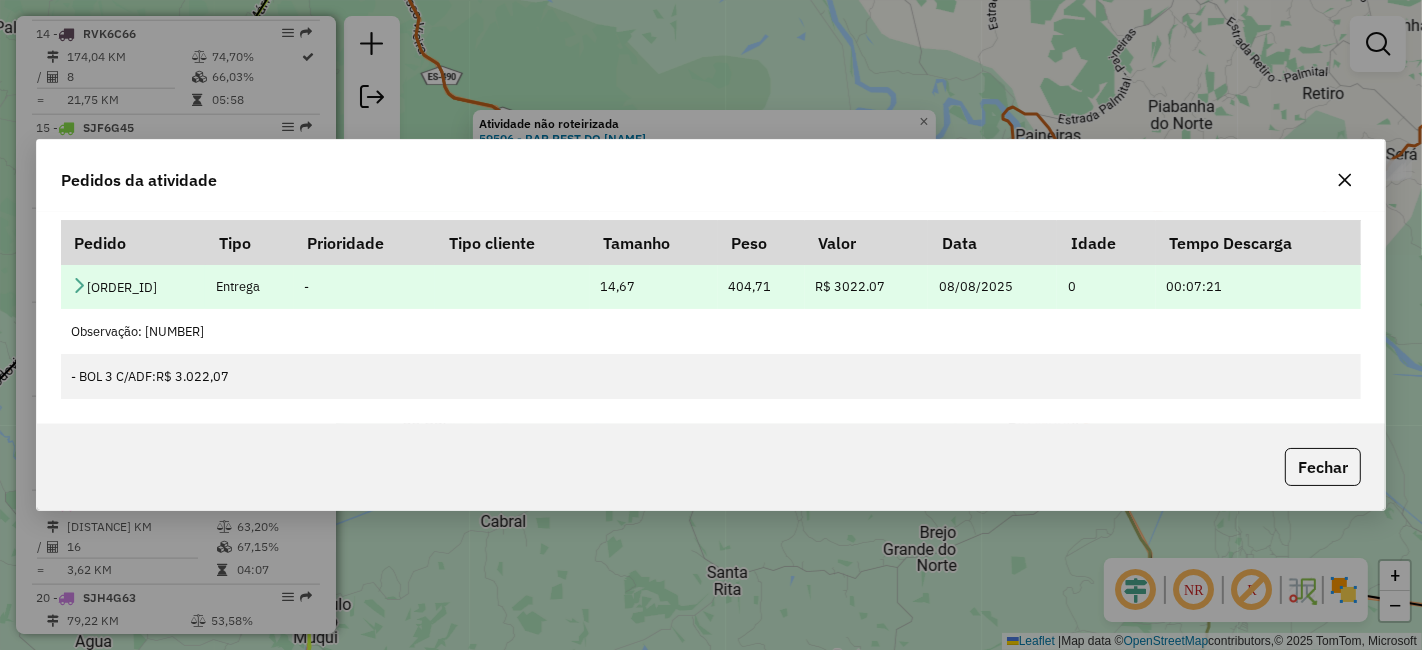 click at bounding box center (79, 285) 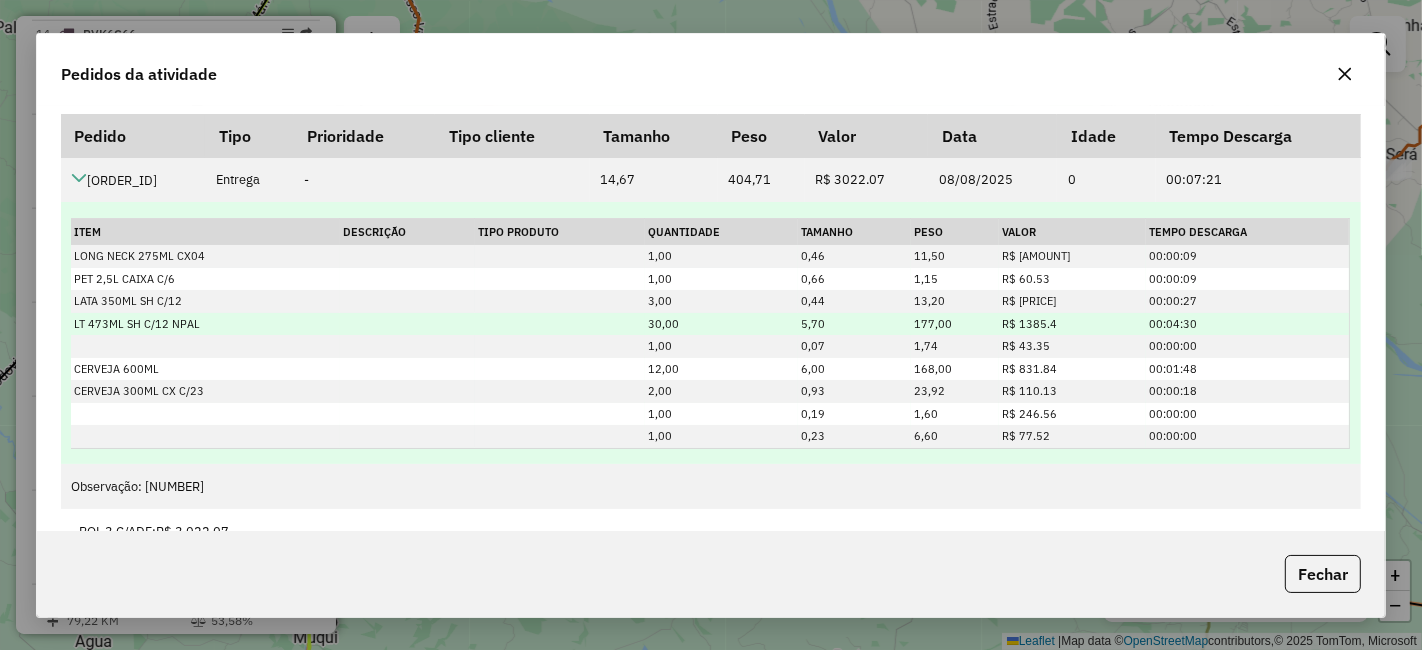 scroll, scrollTop: 46, scrollLeft: 0, axis: vertical 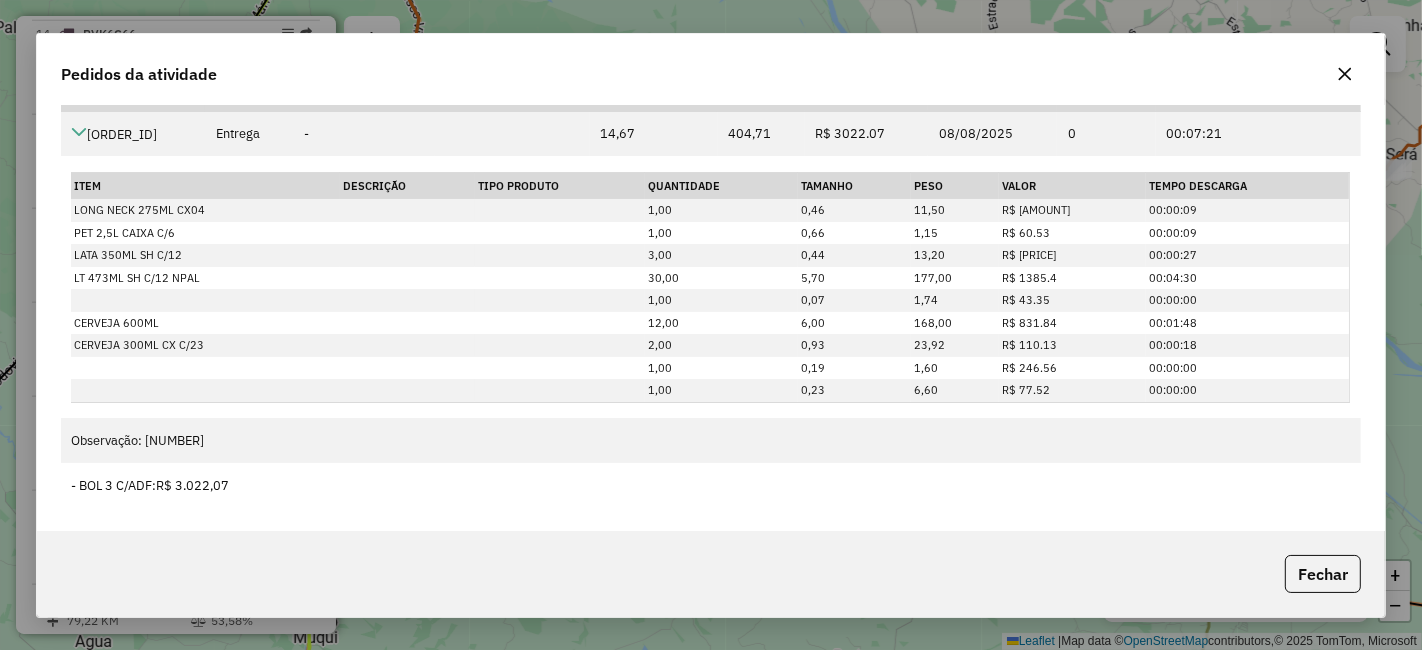 click 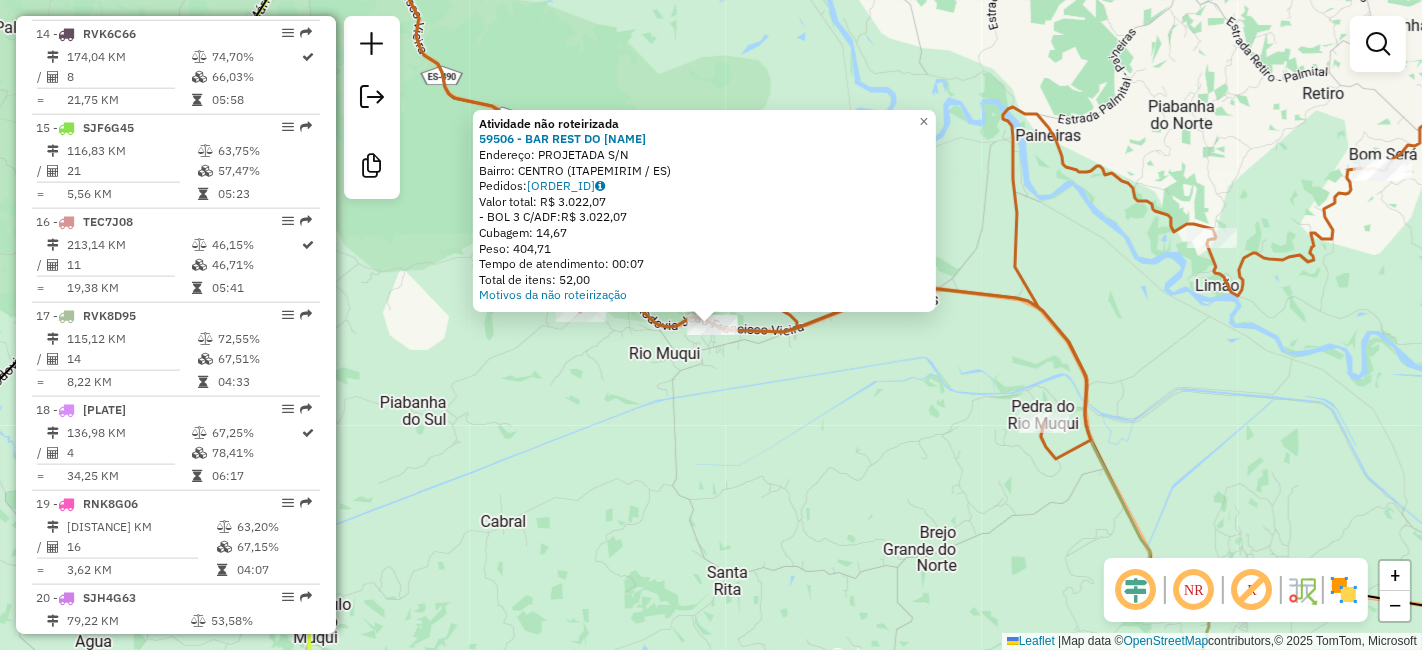 click on "Atividade não roteirizada 59506 - BAR REST DO AIDE  Endereço:  [STREET] [NUMBER]   Bairro: [NEIGHBORHOOD] ([CITY] / [STATE])   Pedidos:  [ORDER_ID]   Valor total: R$ [PRICE]   -BOL 3 C/ADF:  R$ [PRICE]   Cubagem: [CUBAGE]   Peso: [WEIGHT]   Tempo de atendimento: [TIME]   Total de itens: [ITEMS]  Motivos da não roteirização × Janela de atendimento Grade de atendimento Capacidade Transportadoras Veículos Cliente Pedidos  Rotas Selecione os dias de semana para filtrar as janelas de atendimento  Seg   Ter   Qua   Qui   Sex   Sáb   Dom  Informe o período da janela de atendimento: De: [DATE] Até: [DATE]  Filtrar exatamente a janela do cliente  Considerar janela de atendimento padrão  Selecione os dias de semana para filtrar as grades de atendimento  Seg   Ter   Qua   Qui   Sex   Sáb   Dom   Considerar clientes sem dia de atendimento cadastrado  Clientes fora do dia de atendimento selecionado Filtrar as atividades entre os valores definidos abaixo:  Peso mínimo:   Peso máximo:   Cubagem mínima:   Cubagem máxima:   De: [WEIGHT]   Até: [WEIGHT]   De:" 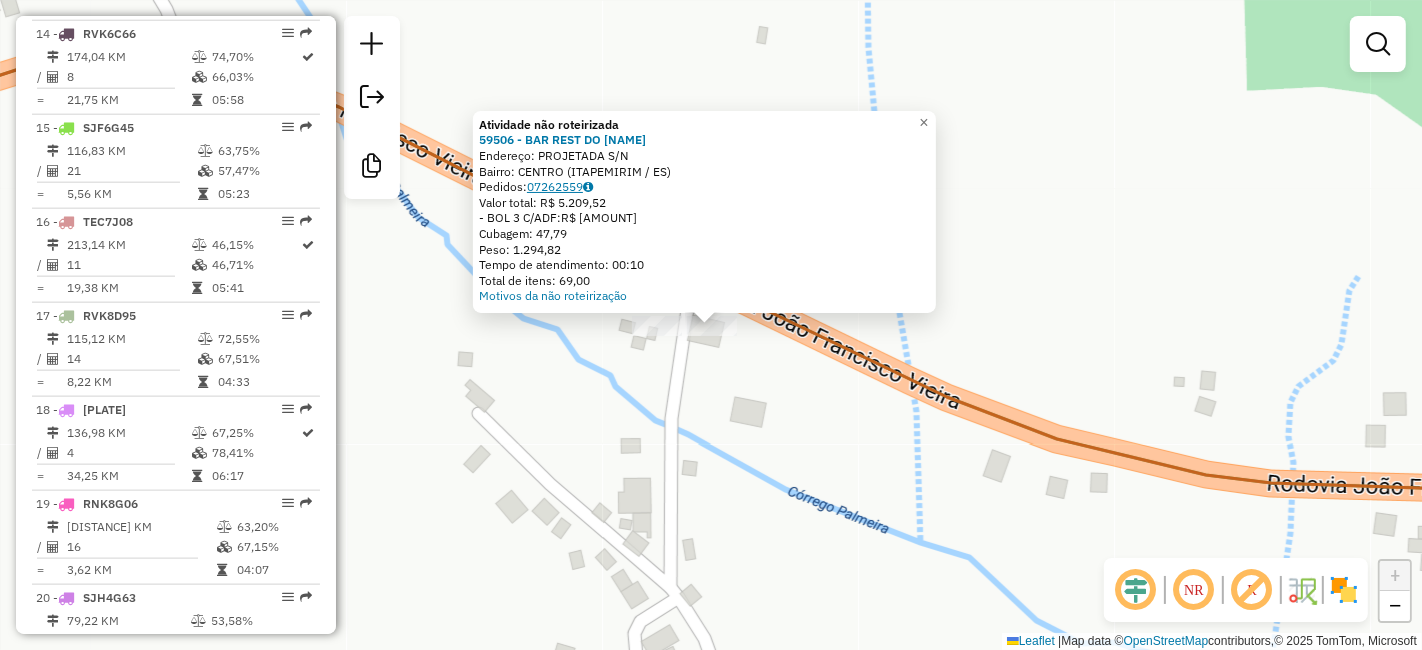 click on "07262559" 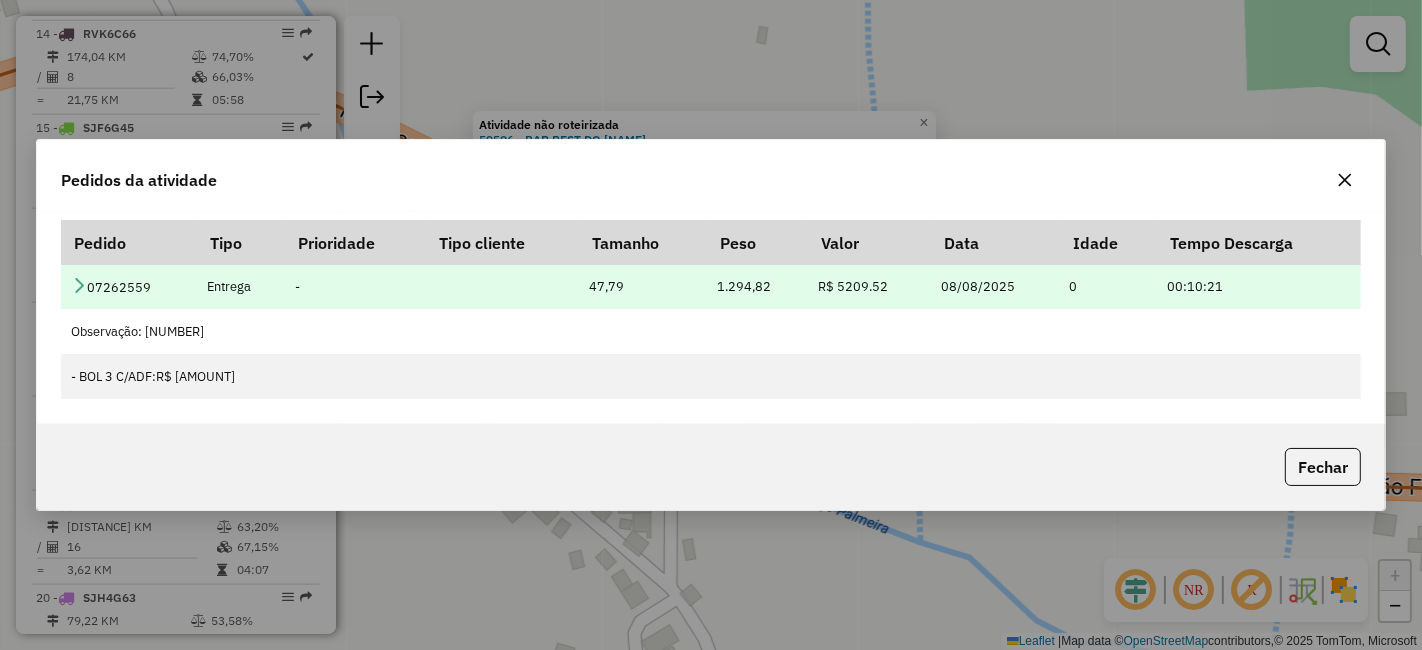 click at bounding box center [79, 285] 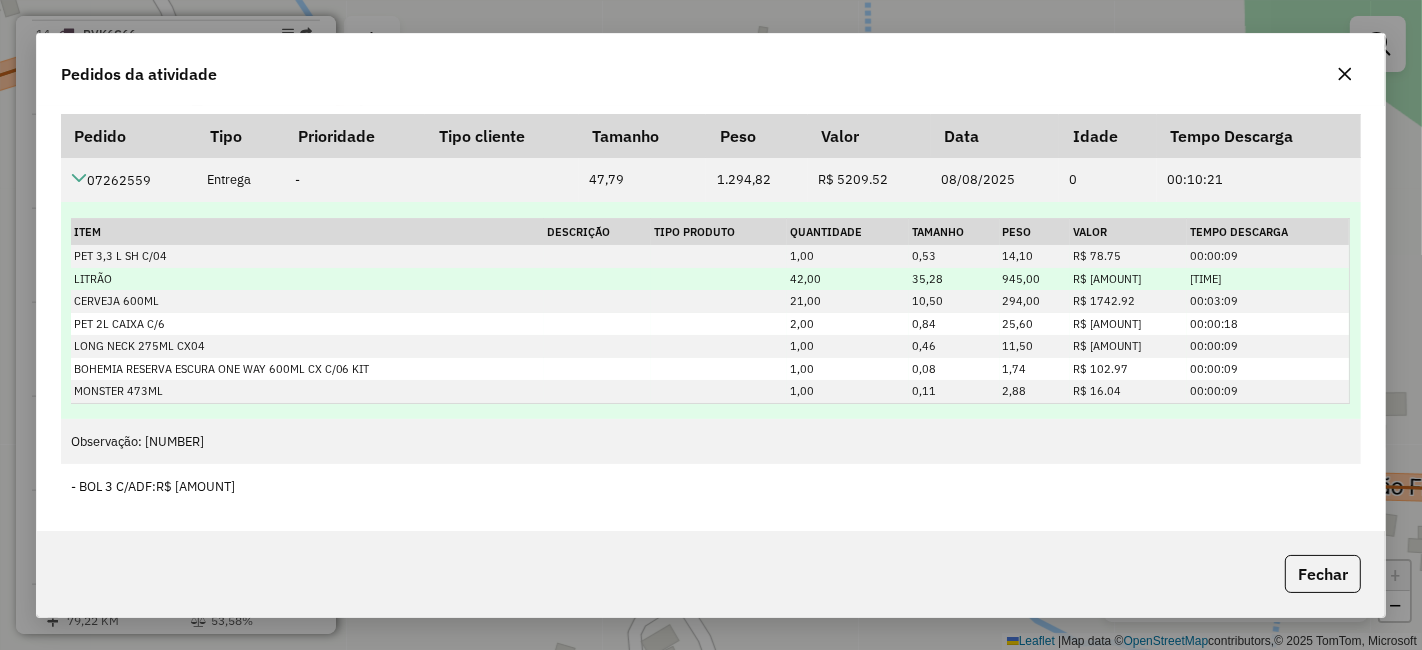 click on "LITRÃO" at bounding box center (307, 279) 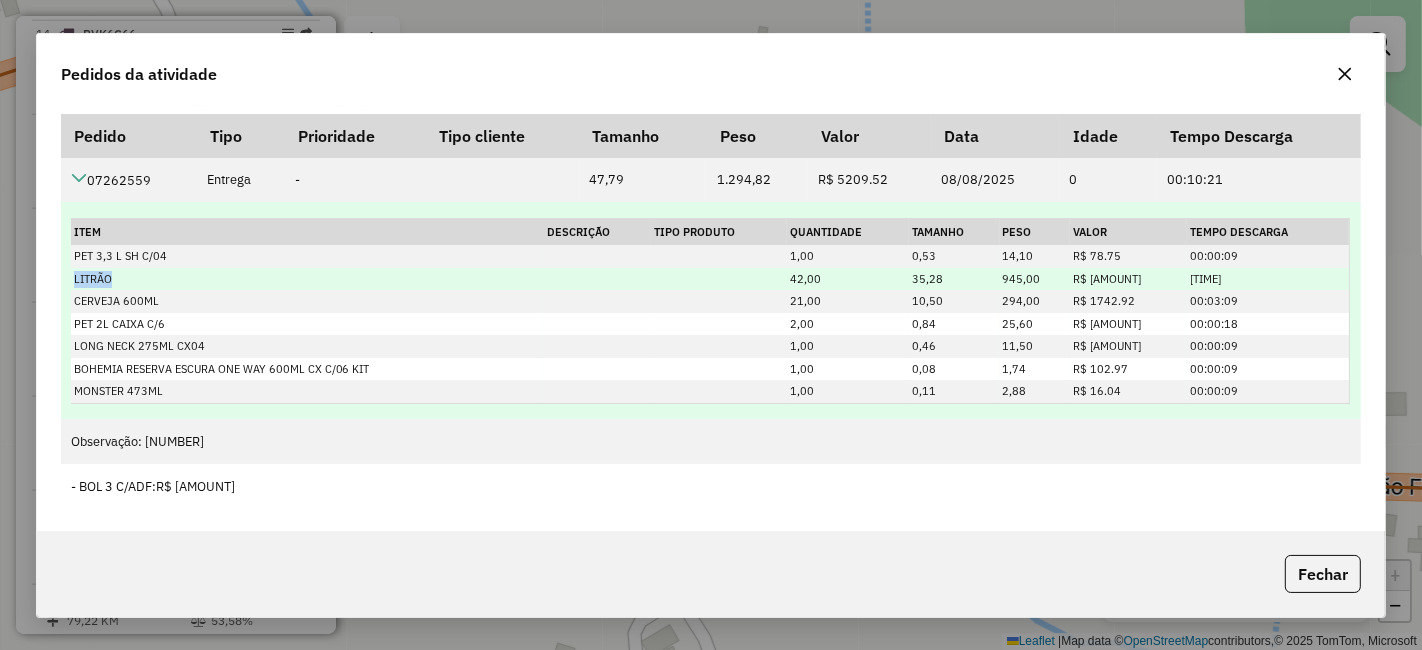 click on "LITRÃO" at bounding box center (307, 279) 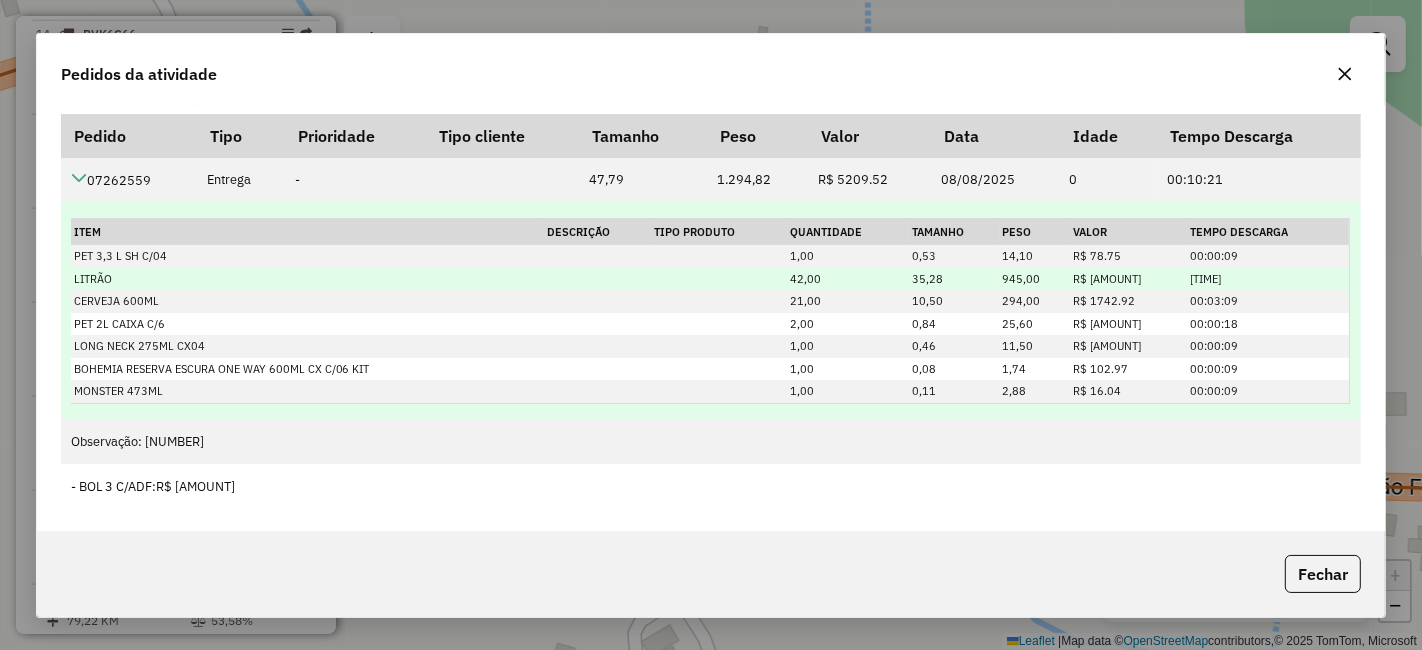 click at bounding box center (719, 279) 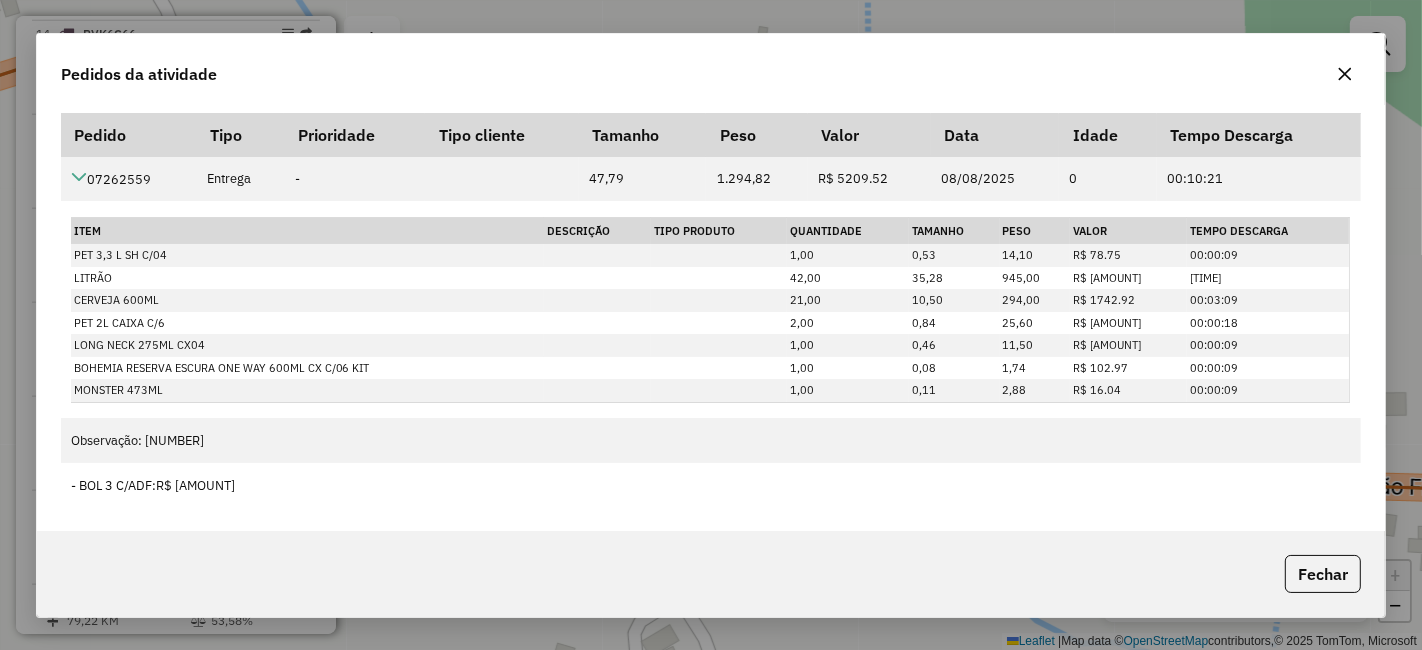 scroll, scrollTop: 0, scrollLeft: 0, axis: both 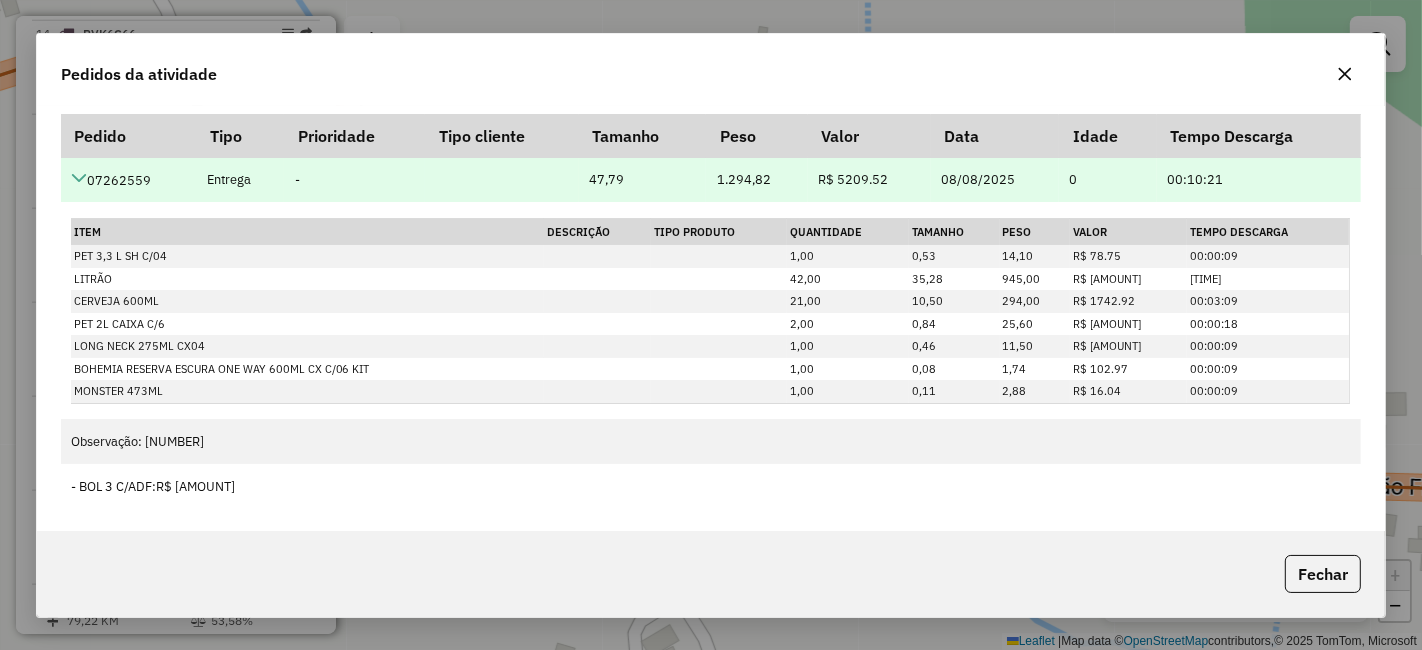 click on "07262559" at bounding box center [129, 179] 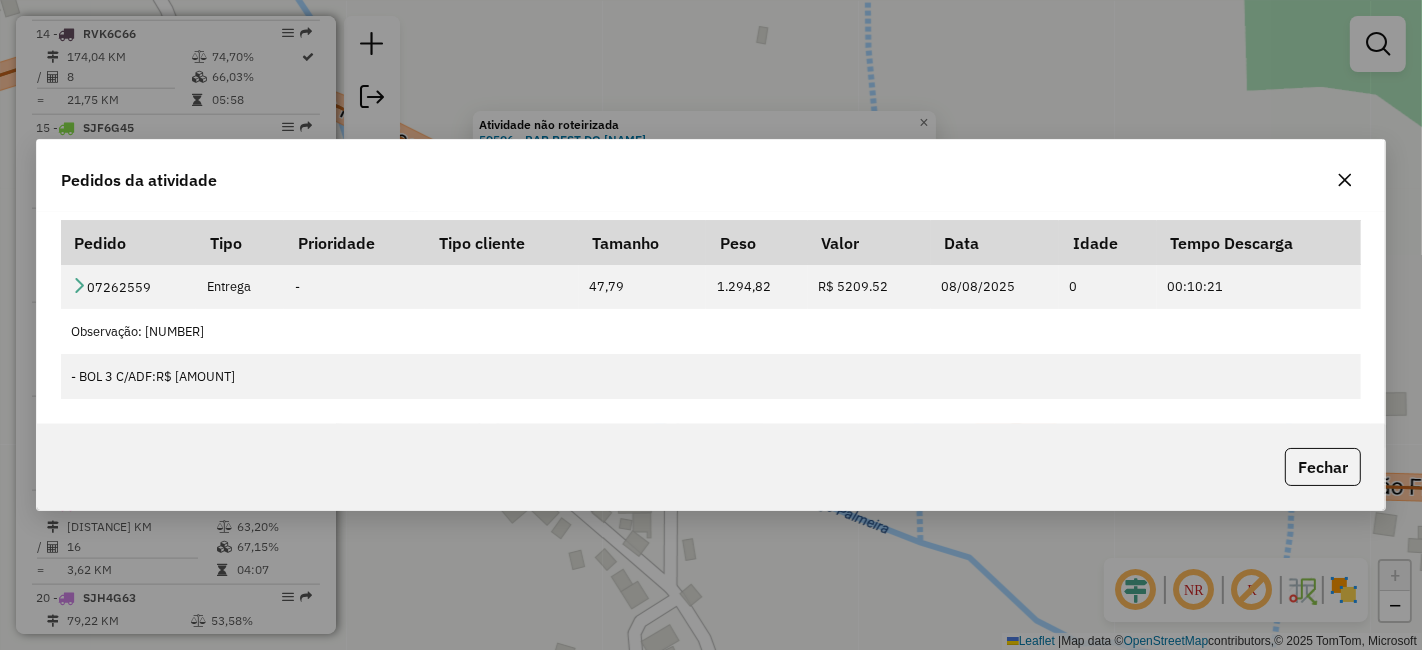 drag, startPoint x: 629, startPoint y: 48, endPoint x: 473, endPoint y: 1, distance: 162.92636 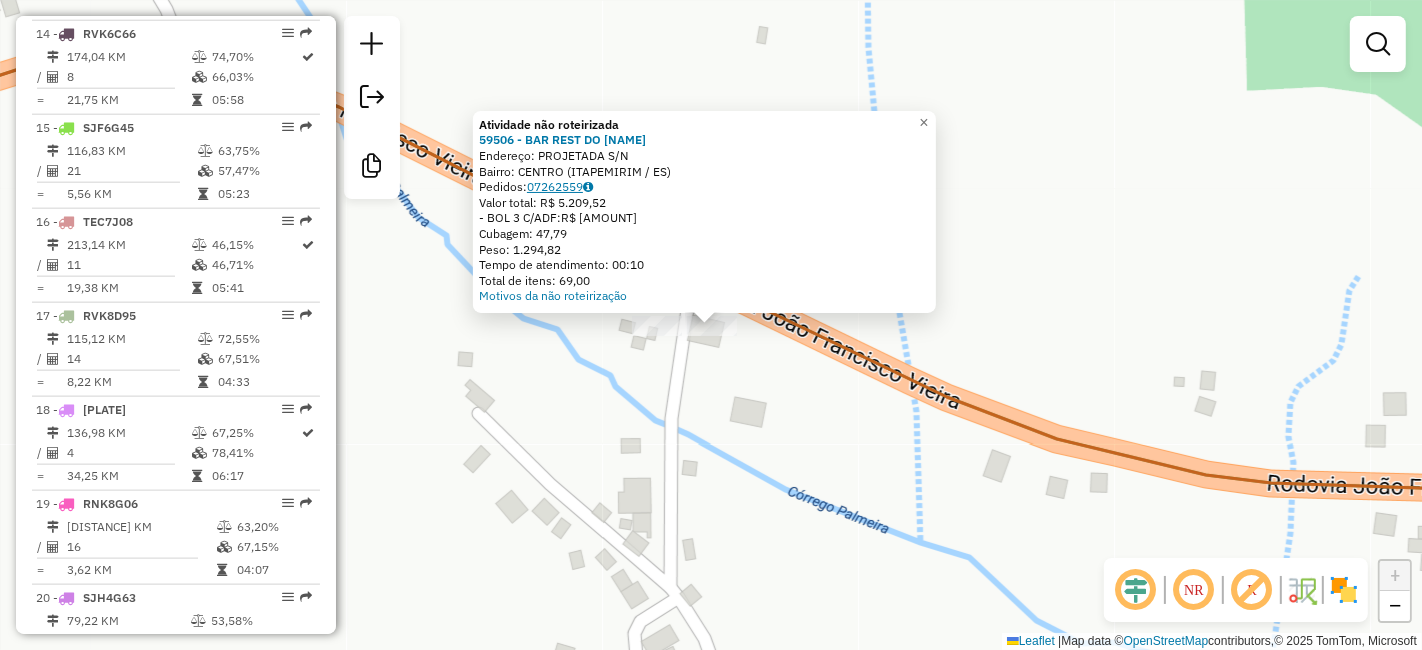click on "07262559" 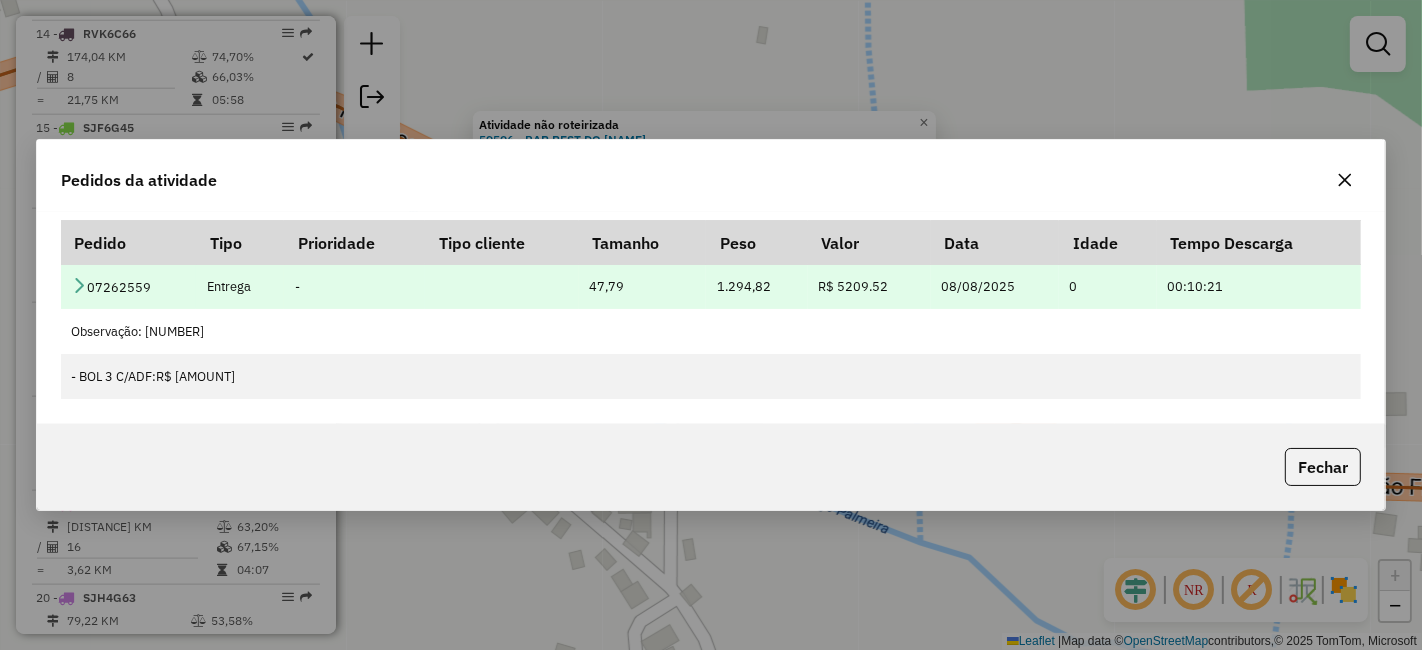 click at bounding box center (79, 287) 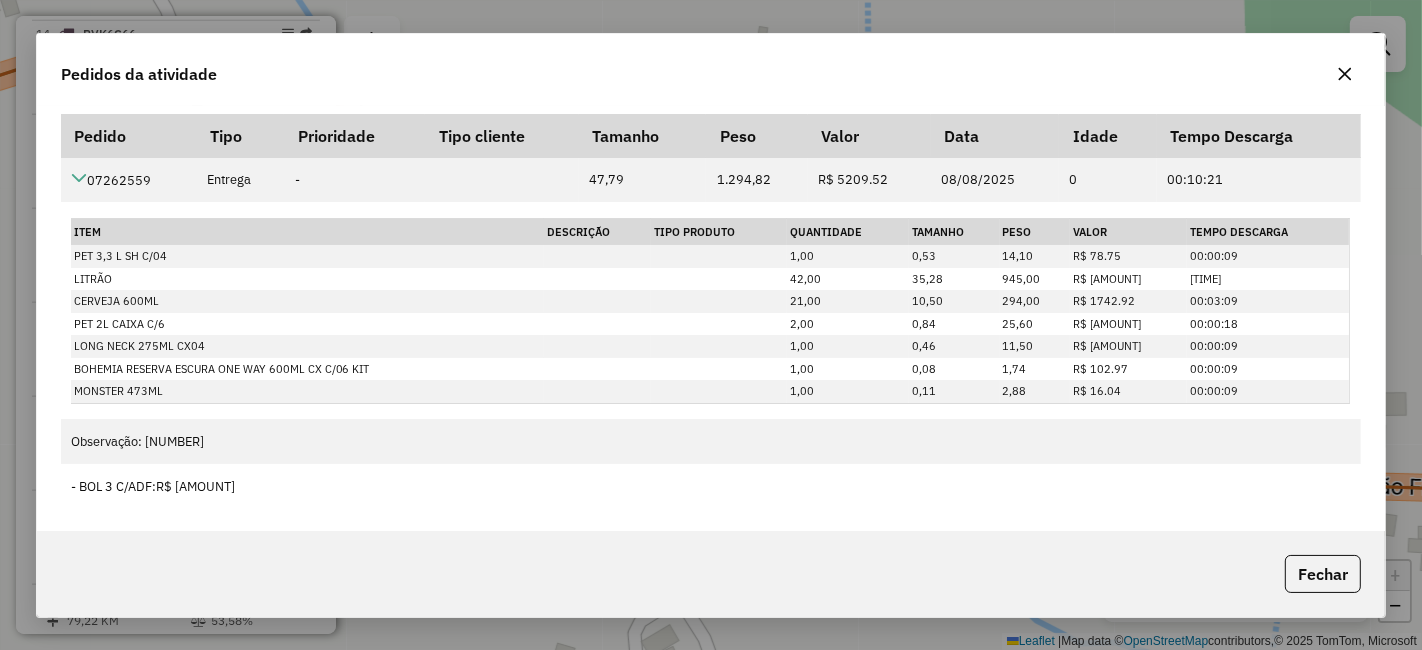 click 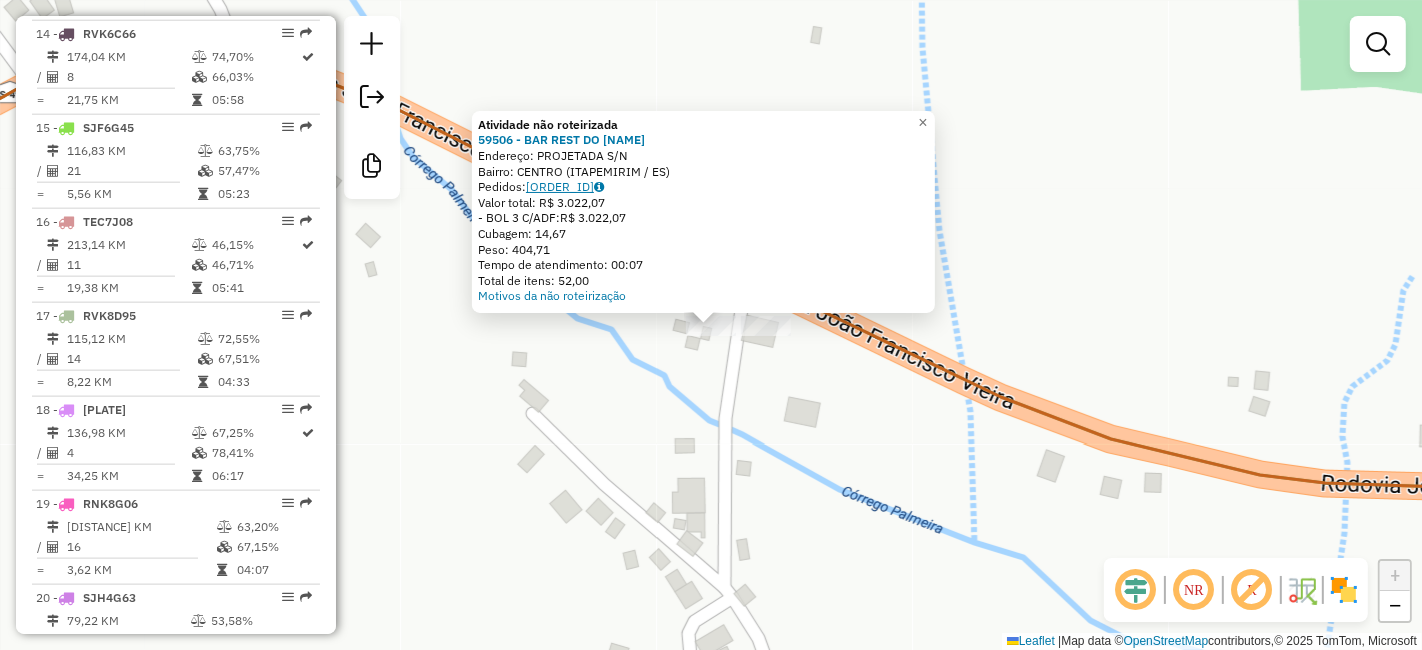 click on "[ORDER_ID]" 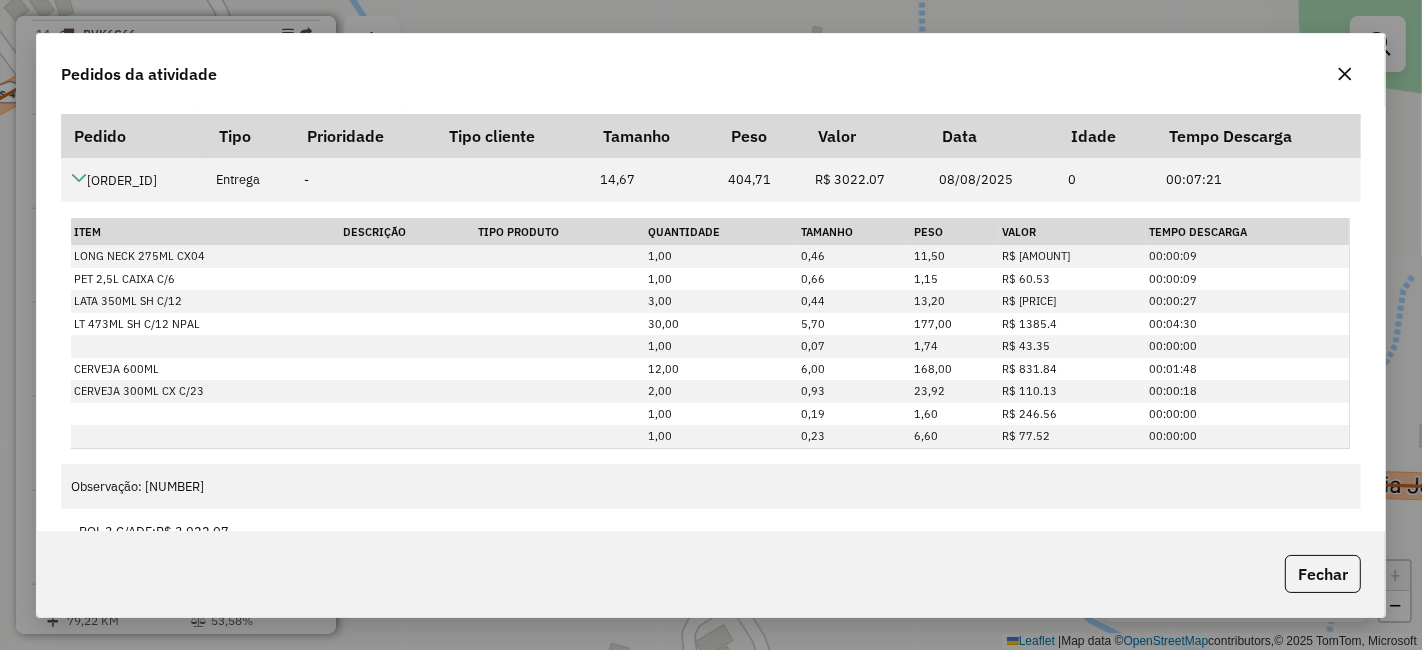 click 